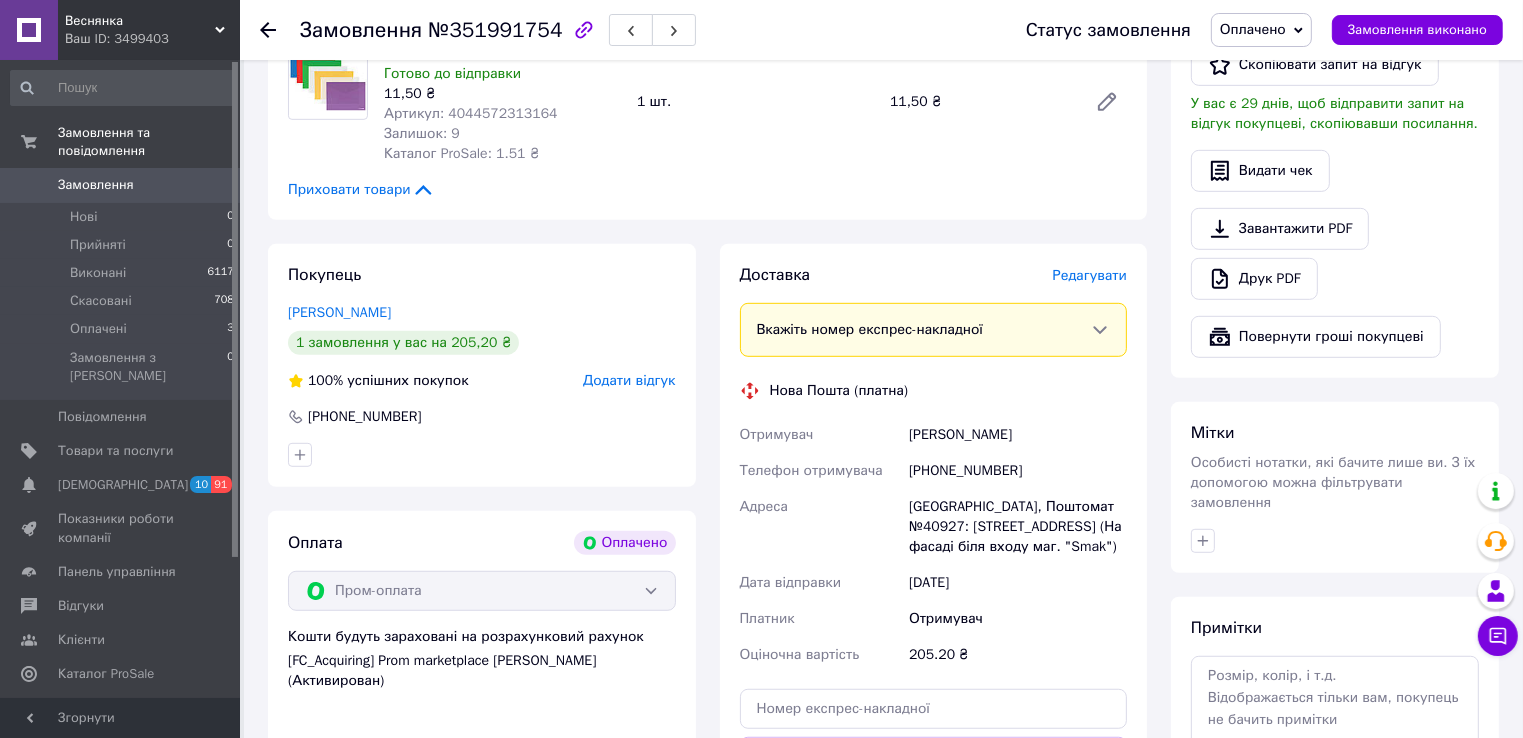 click on "Папка А5 на кнопку А5 Economix Готово до відправки 11,50 ₴ Артикул: 4044572313164 Залишок: 9 Каталог ProSale: 1.51 ₴  1 шт. 11,50 ₴" at bounding box center [755, 102] 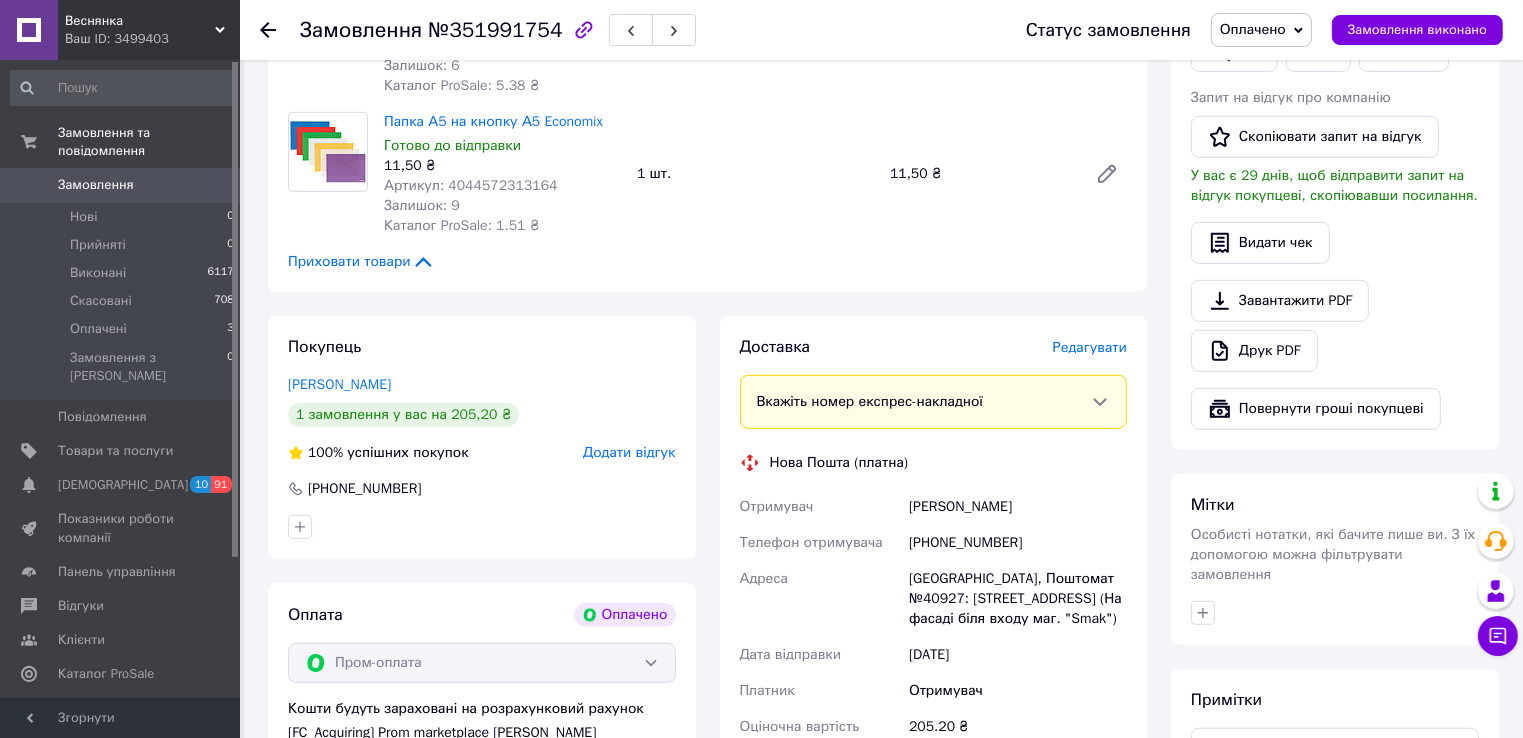 scroll, scrollTop: 700, scrollLeft: 0, axis: vertical 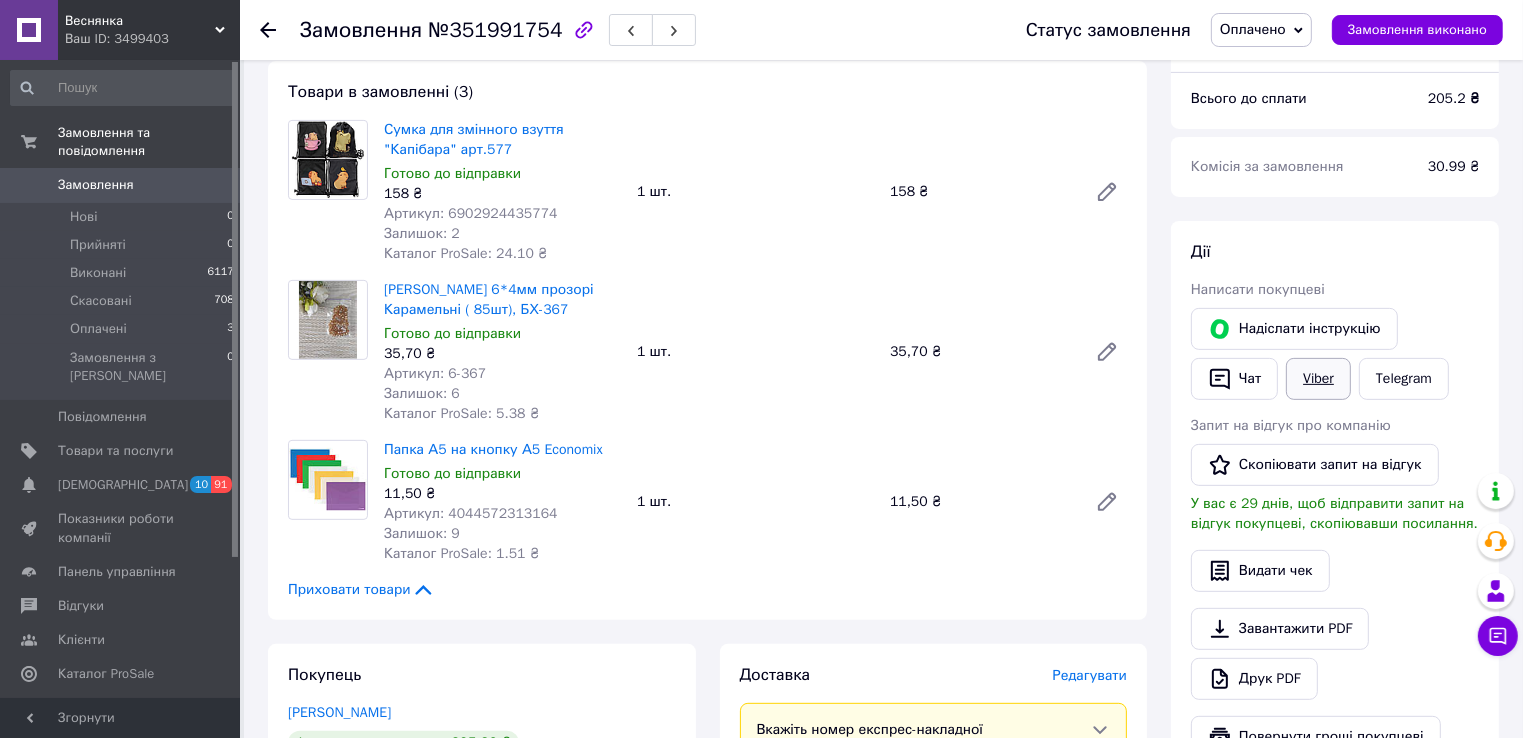 click on "Viber" at bounding box center (1318, 379) 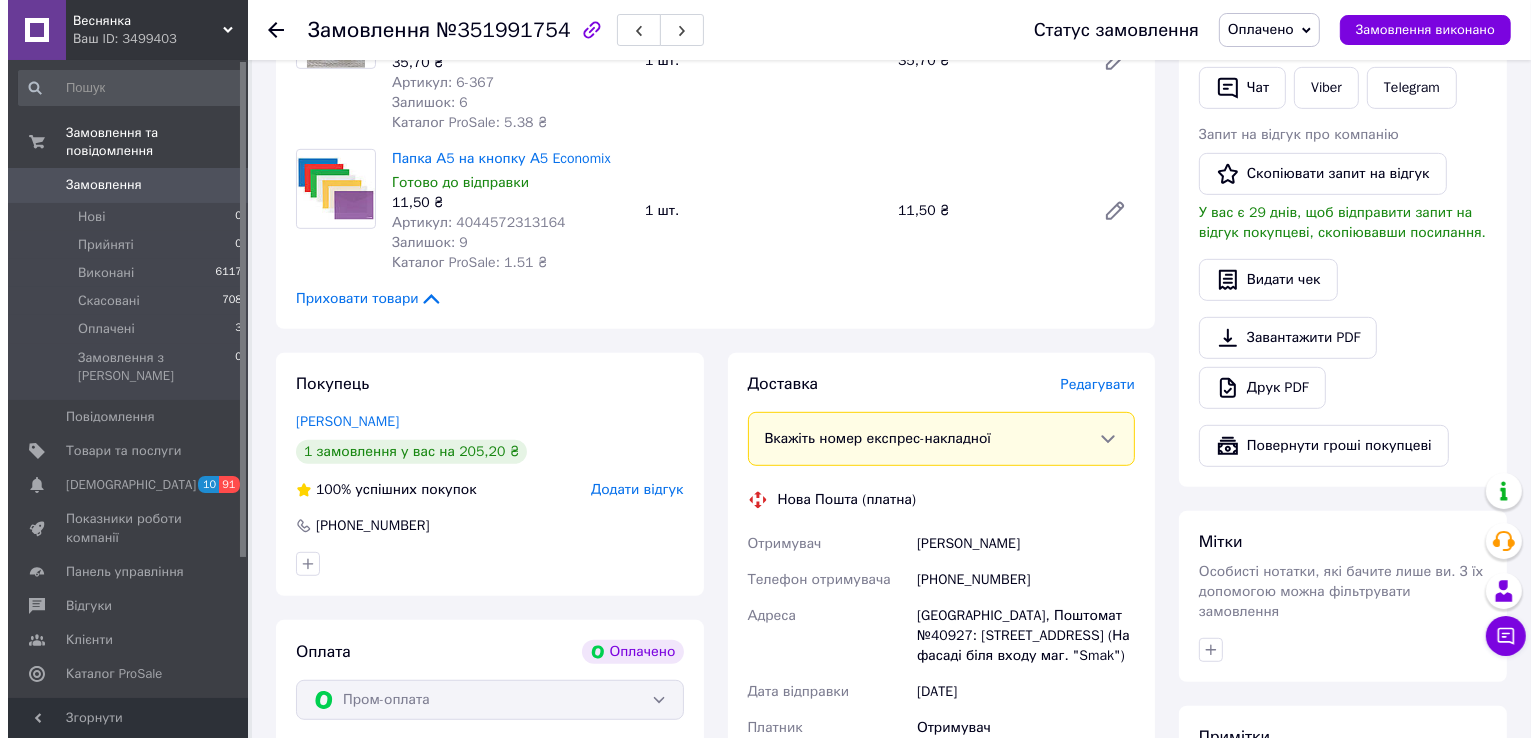 scroll, scrollTop: 1000, scrollLeft: 0, axis: vertical 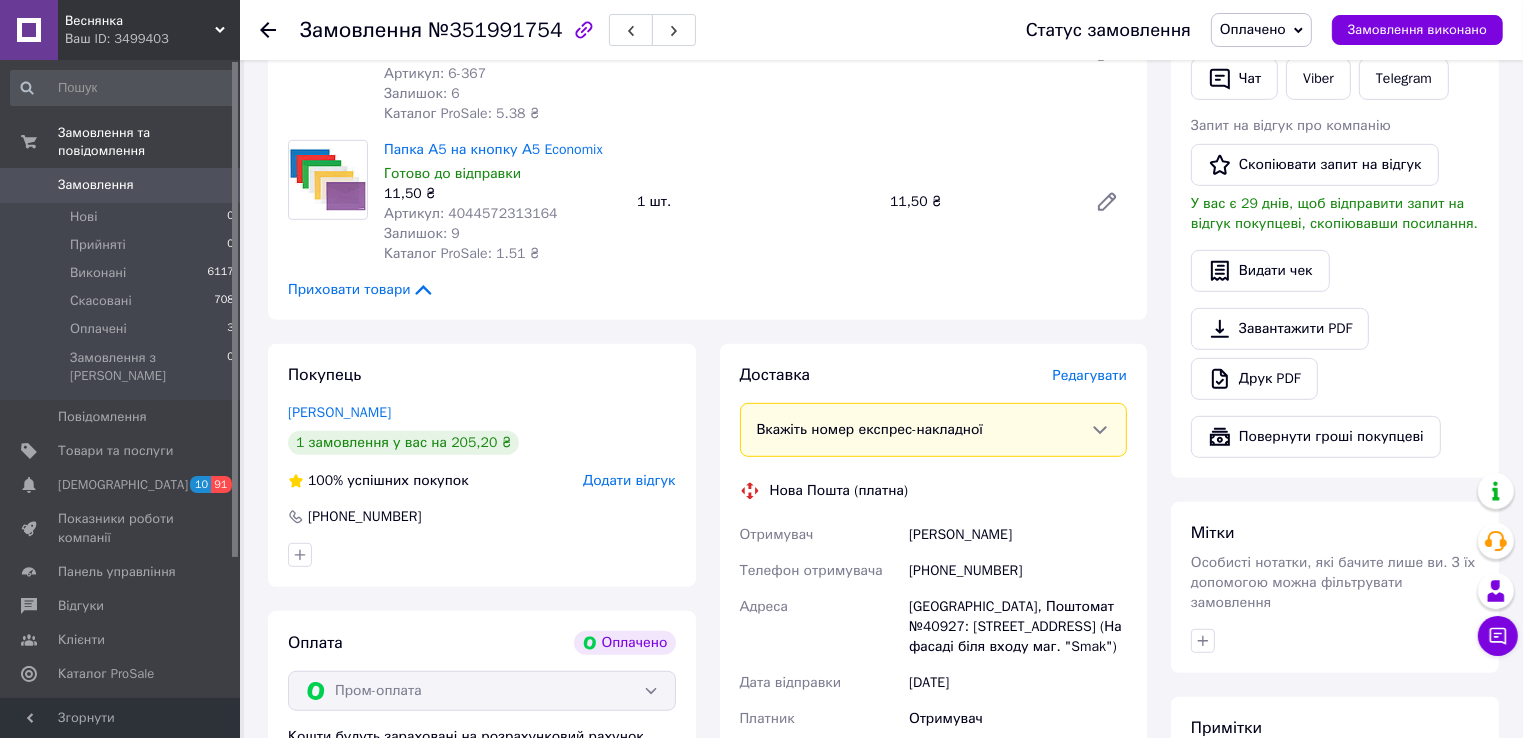 click on "Редагувати" at bounding box center (1090, 375) 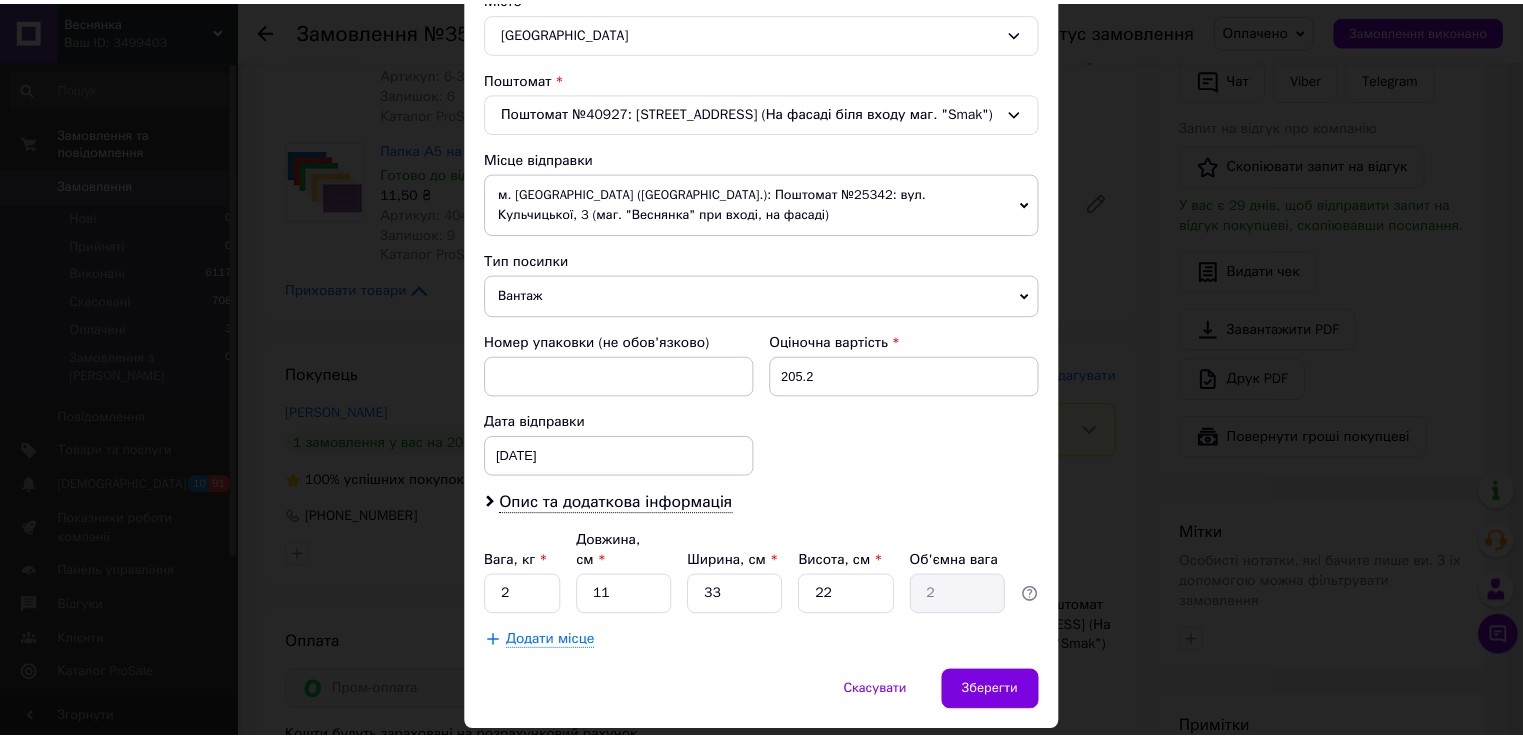 scroll, scrollTop: 626, scrollLeft: 0, axis: vertical 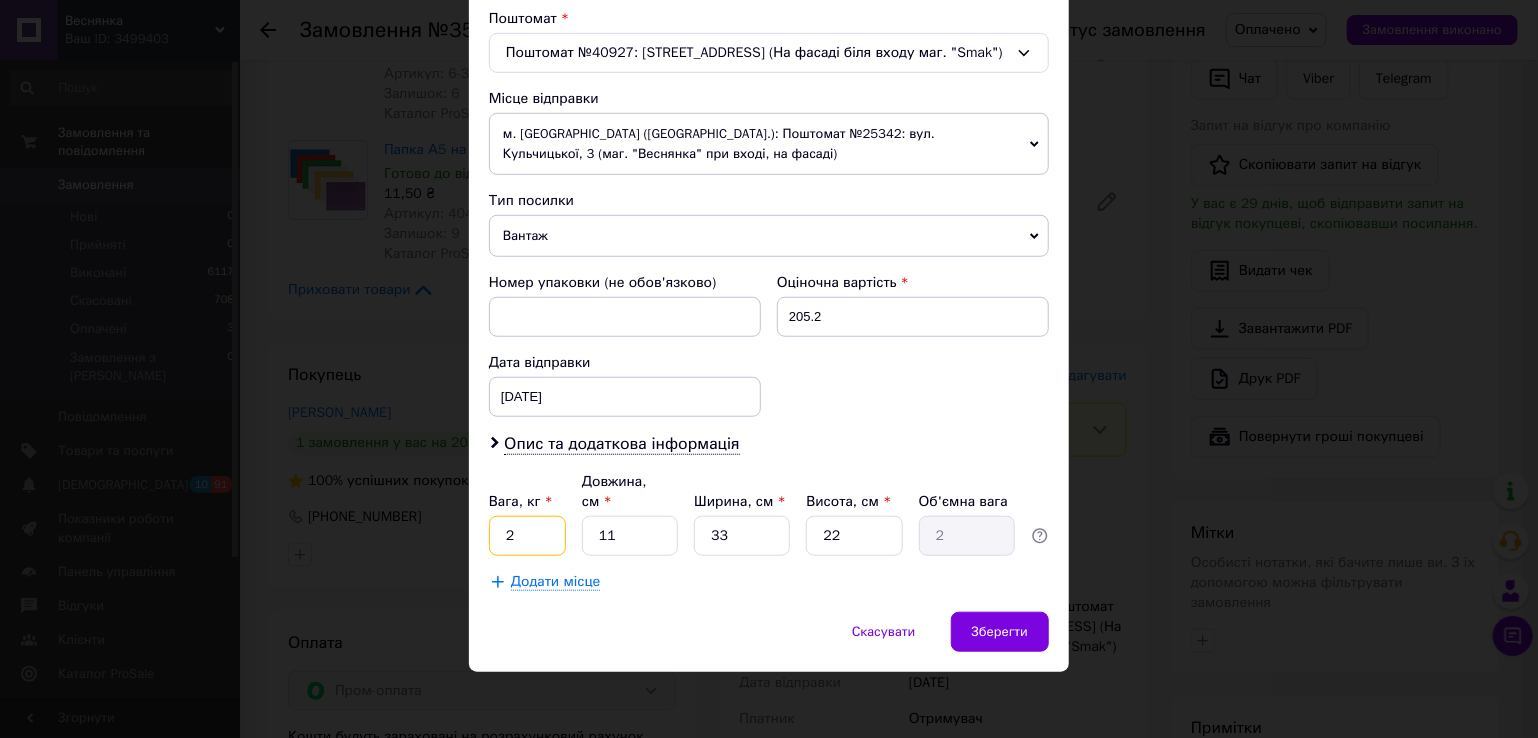 click on "2" at bounding box center (527, 536) 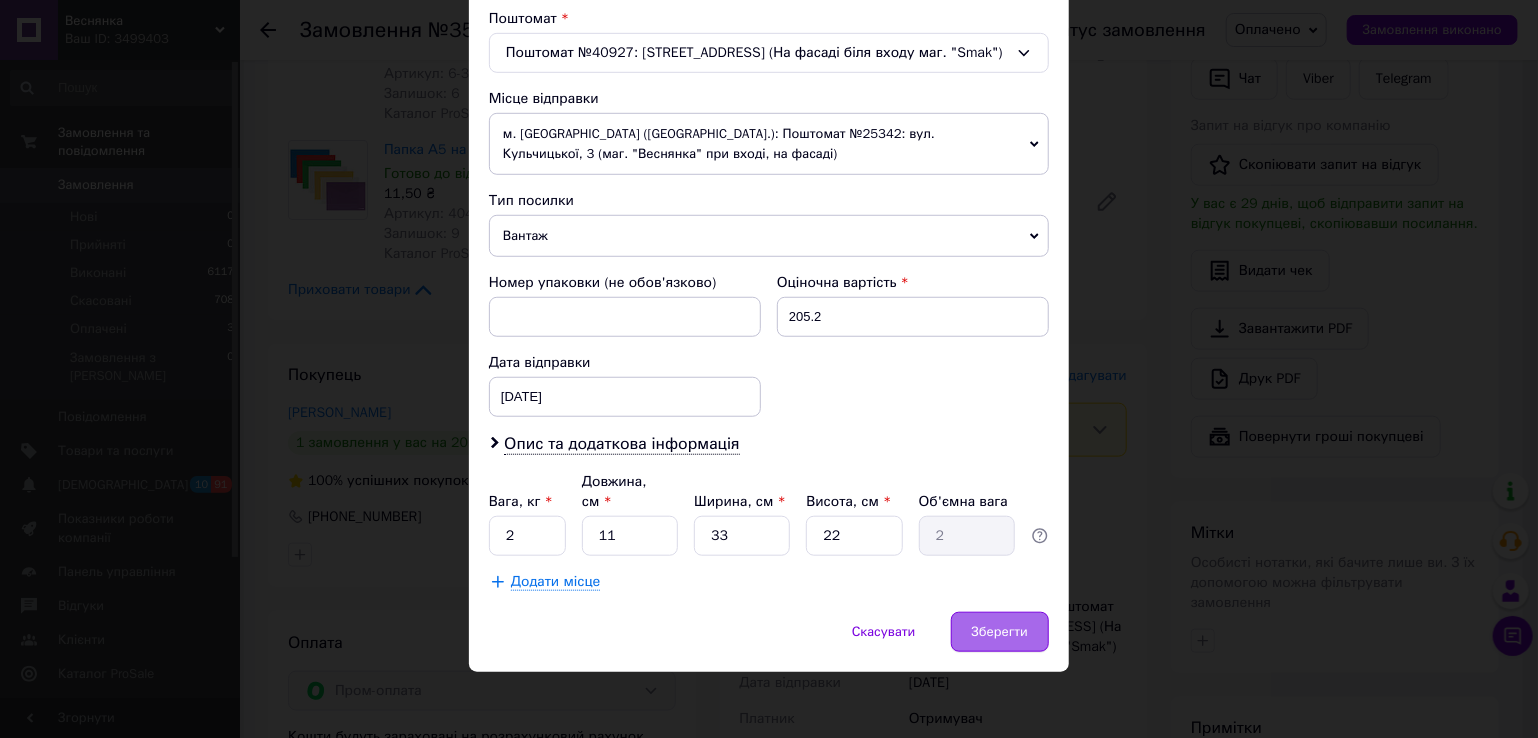 click on "Зберегти" at bounding box center (1000, 632) 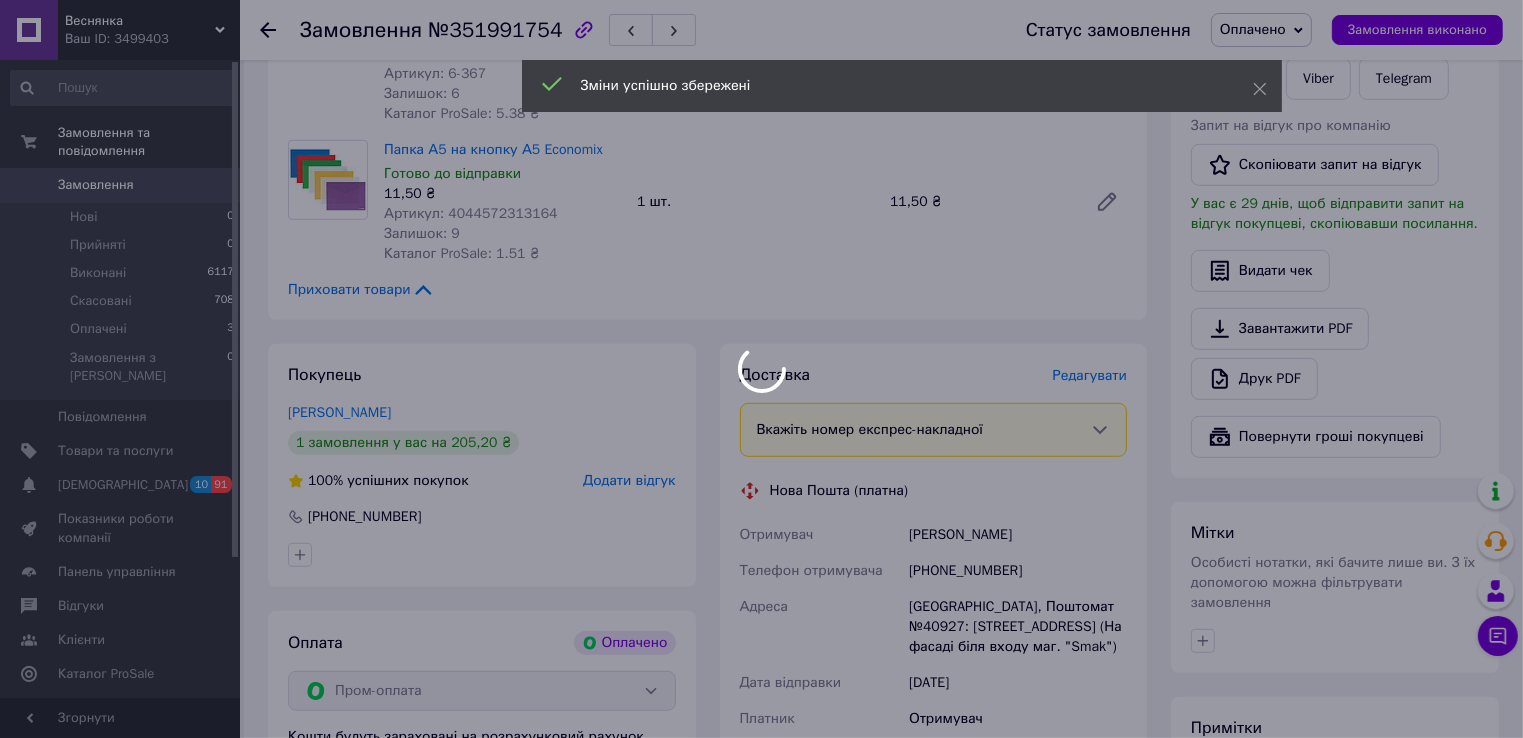 scroll, scrollTop: 1500, scrollLeft: 0, axis: vertical 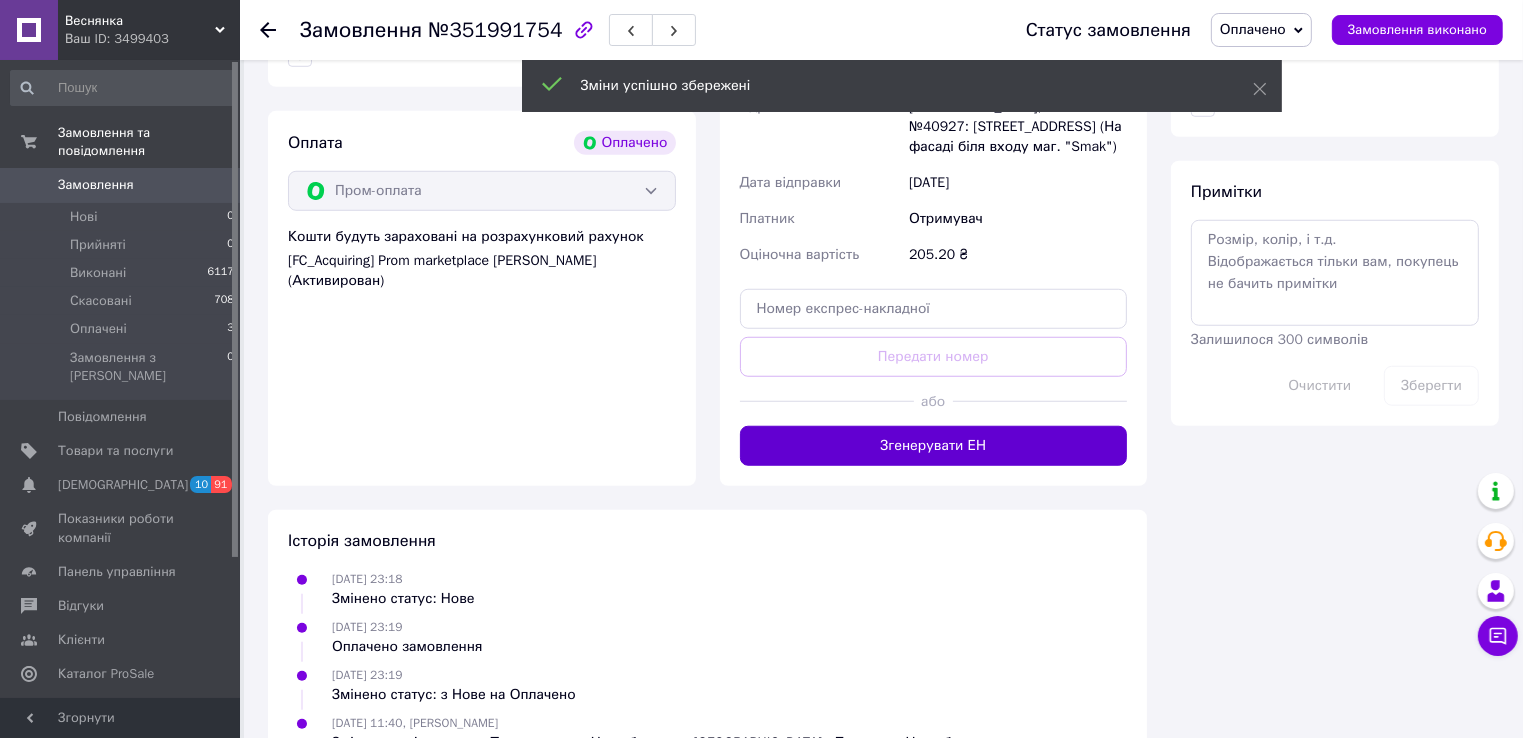 click on "Згенерувати ЕН" at bounding box center [934, 446] 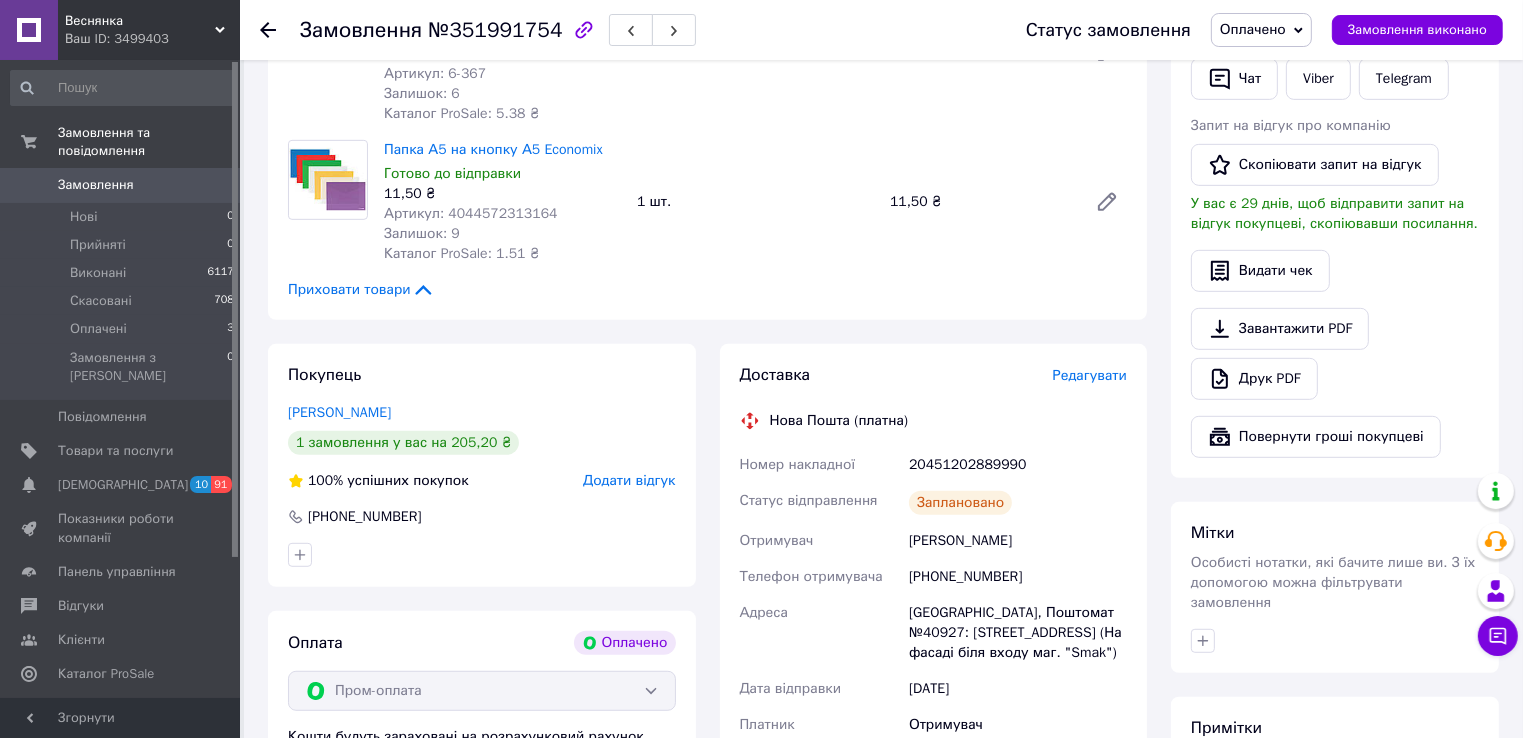 scroll, scrollTop: 1000, scrollLeft: 0, axis: vertical 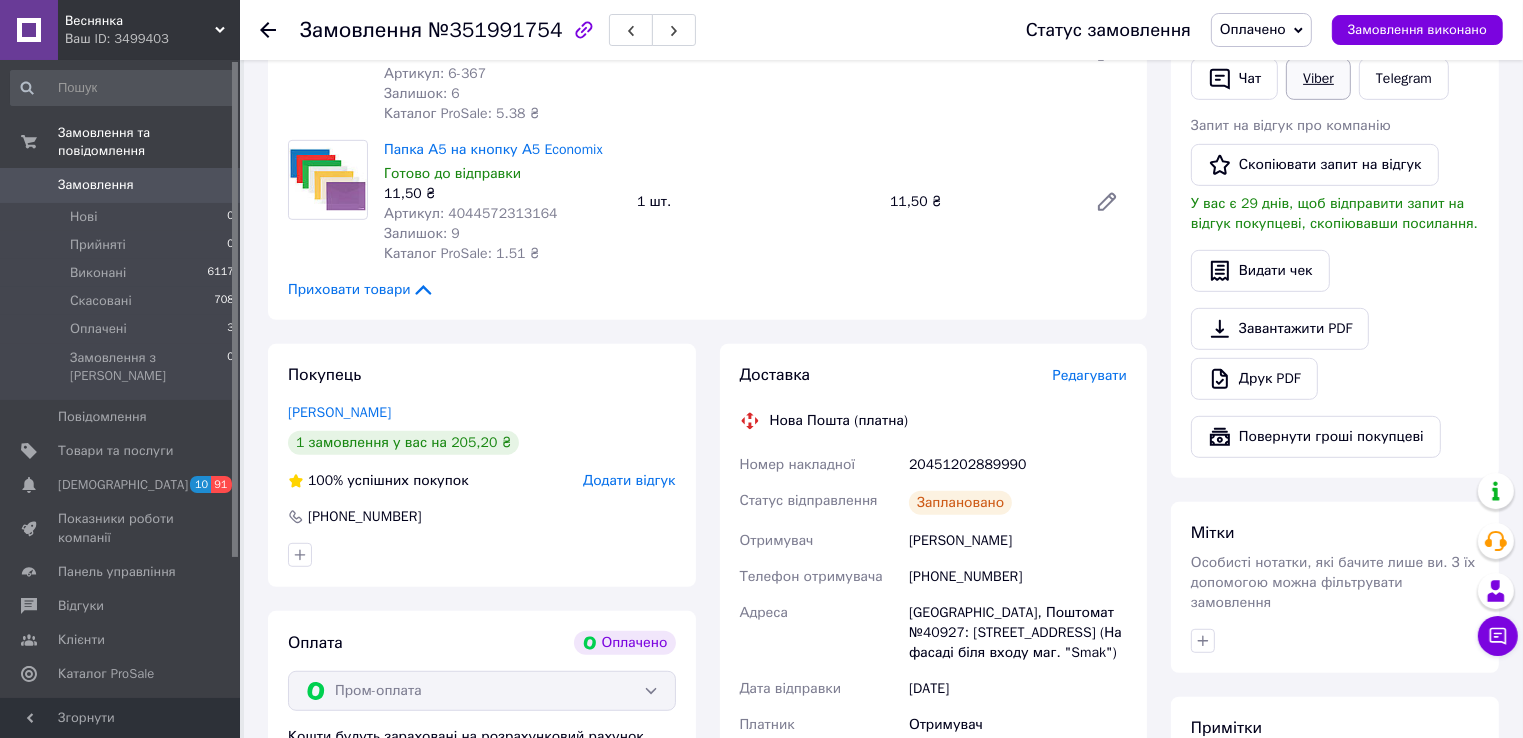 click on "Viber" at bounding box center [1318, 79] 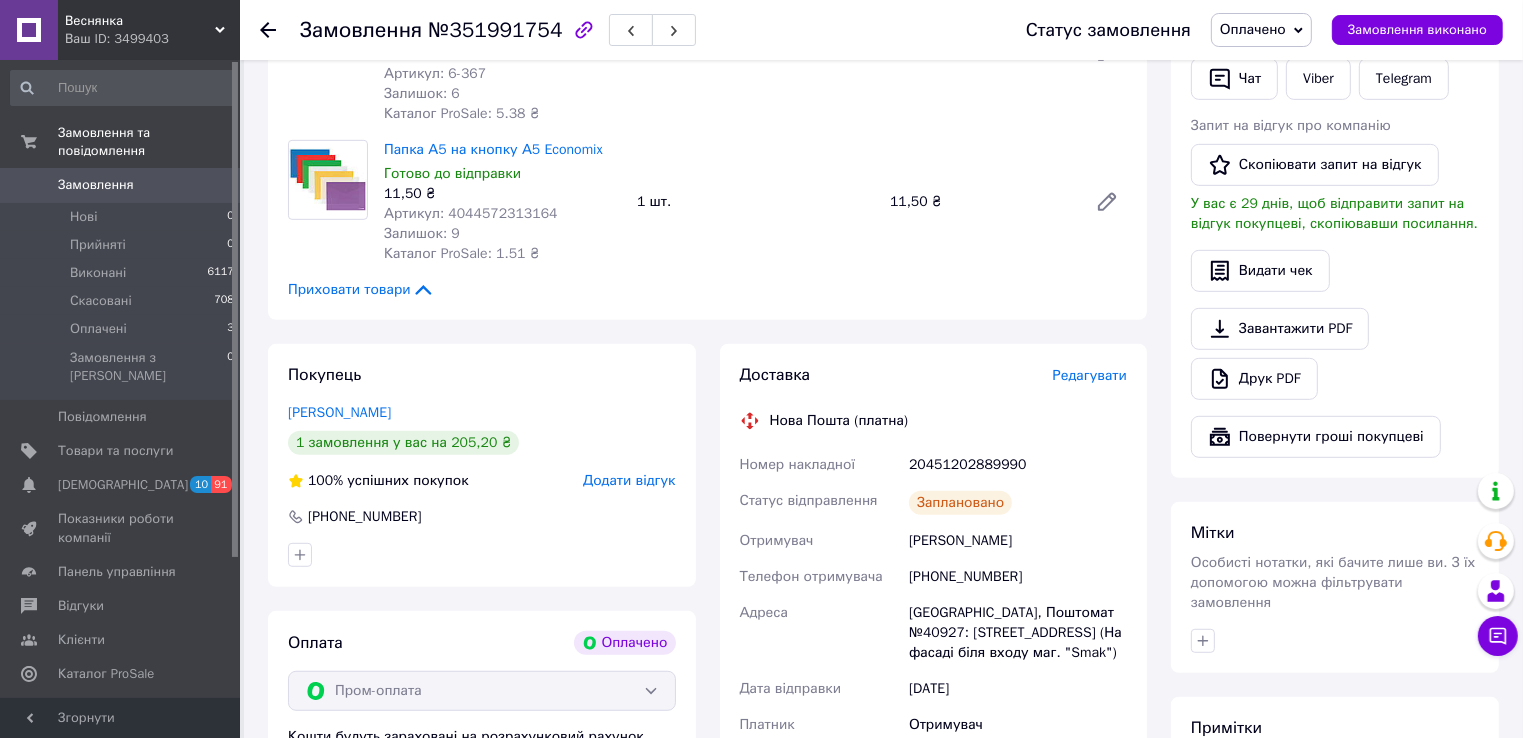 click on "[PERSON_NAME] покупцеві   [PERSON_NAME] інструкцію   Чат Viber Telegram Запит на відгук про компанію   Скопіювати запит на відгук У вас є 29 днів, щоб відправити запит на відгук покупцеві, скопіювавши посилання.   Видати чек   Завантажити PDF   Друк PDF   Повернути гроші покупцеві" at bounding box center [1335, 199] 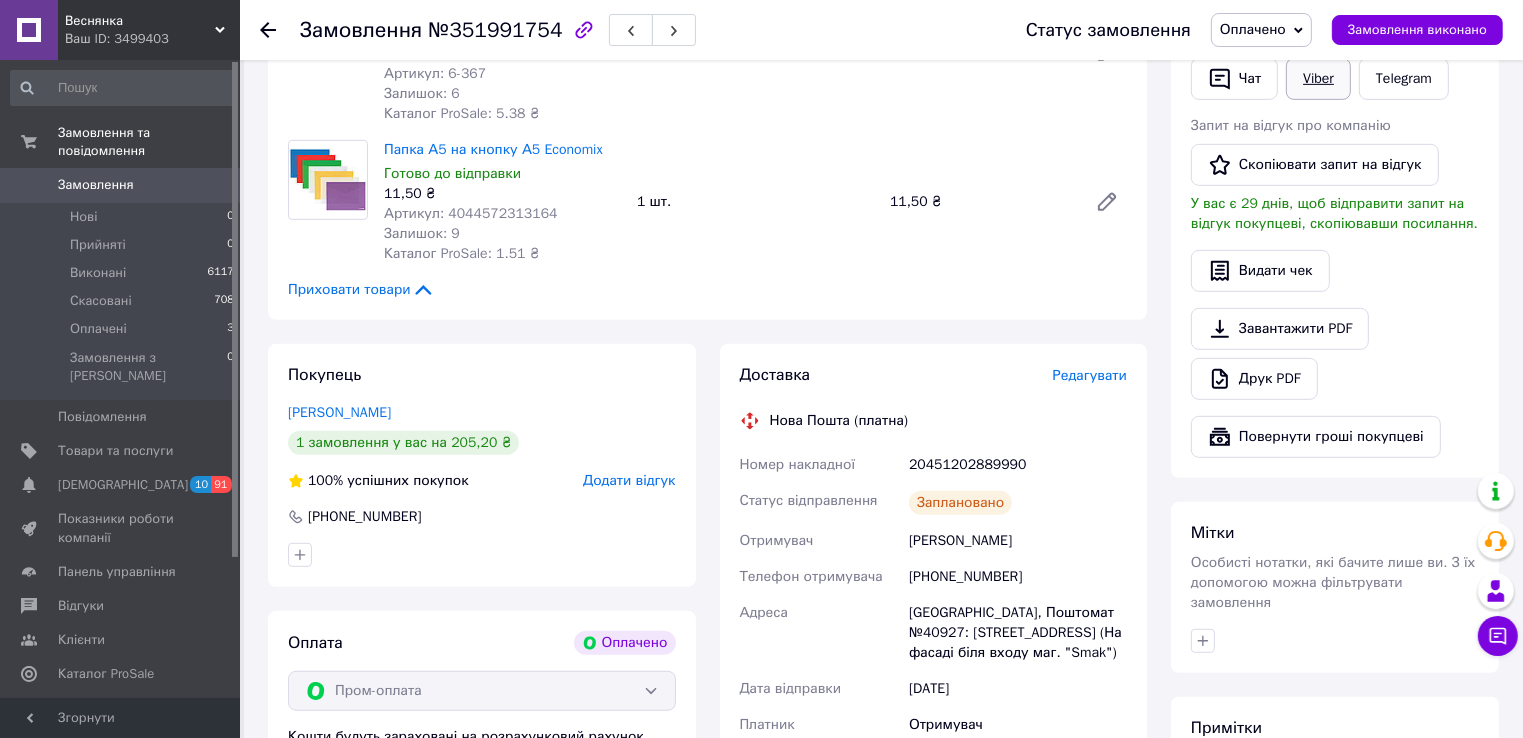 click on "Viber" at bounding box center (1318, 79) 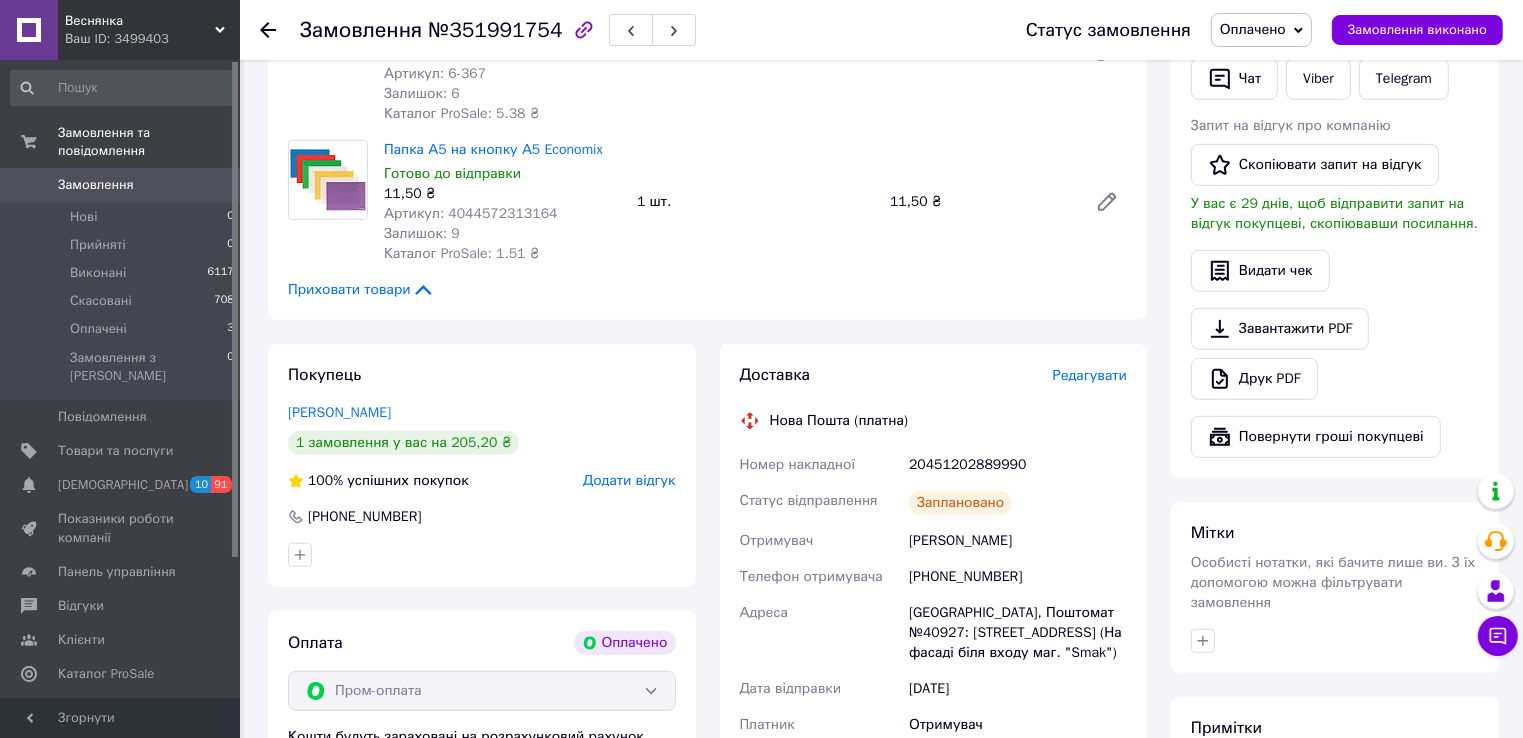 click on "Завантажити PDF   Друк PDF" at bounding box center (1335, 354) 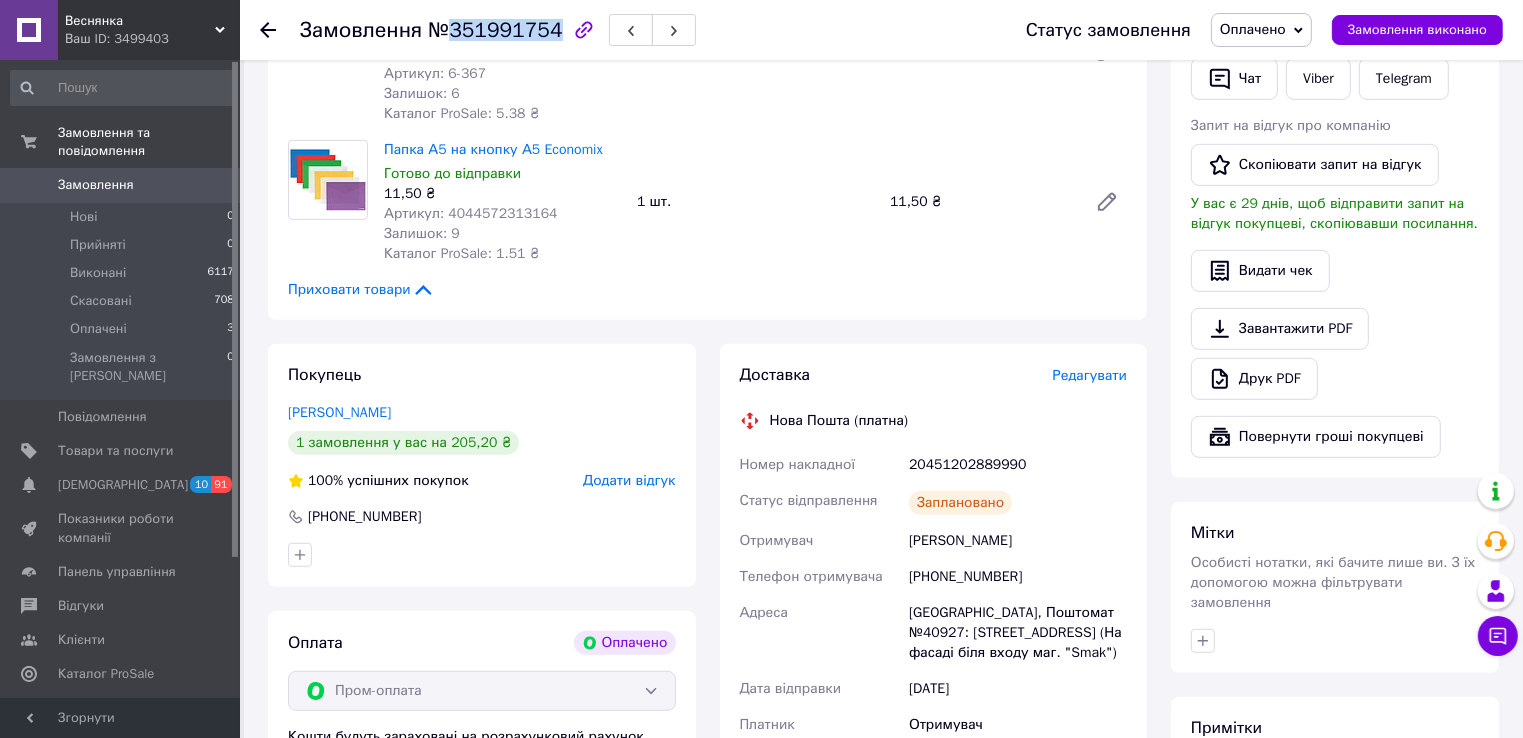 click on "№351991754" at bounding box center (495, 30) 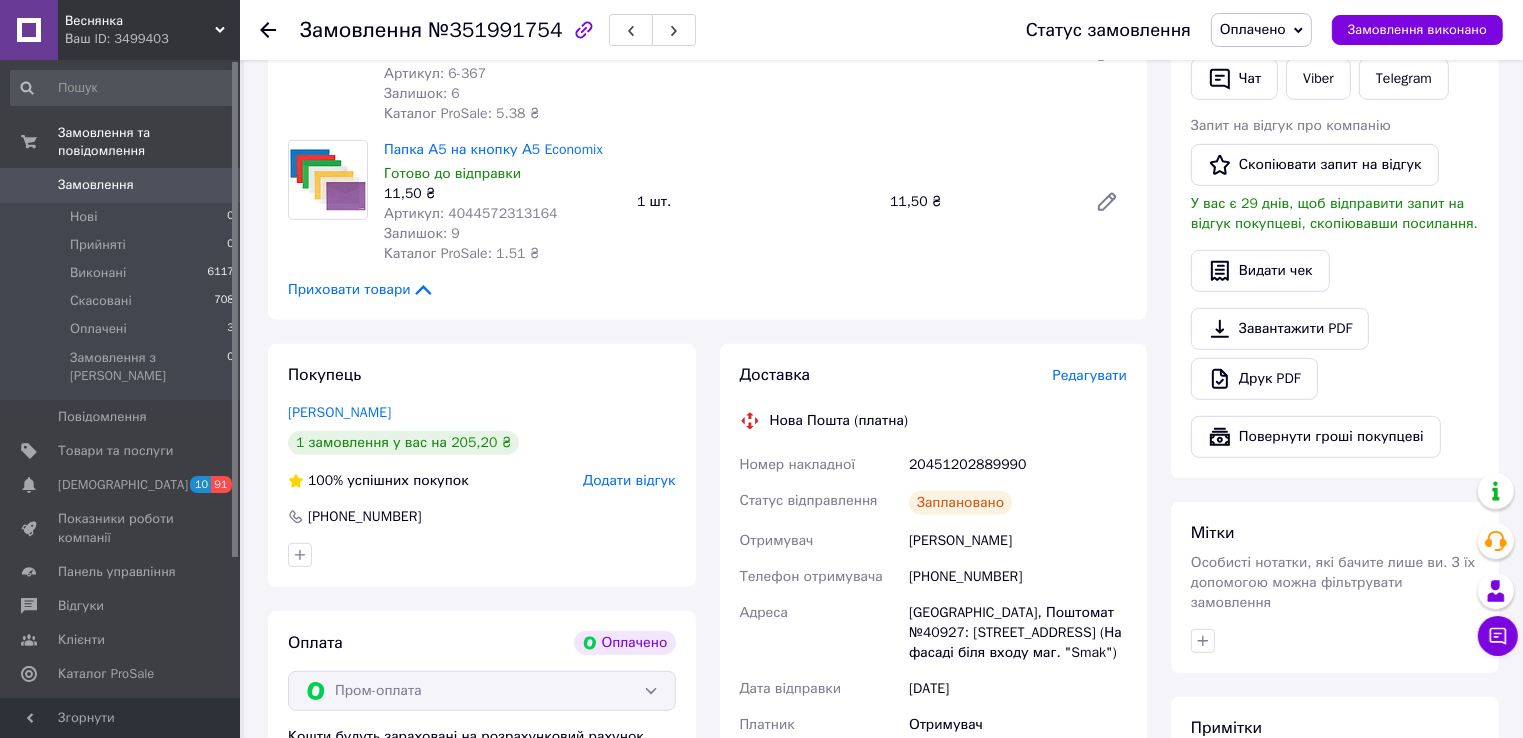 click on "Видати чек" at bounding box center [1335, 271] 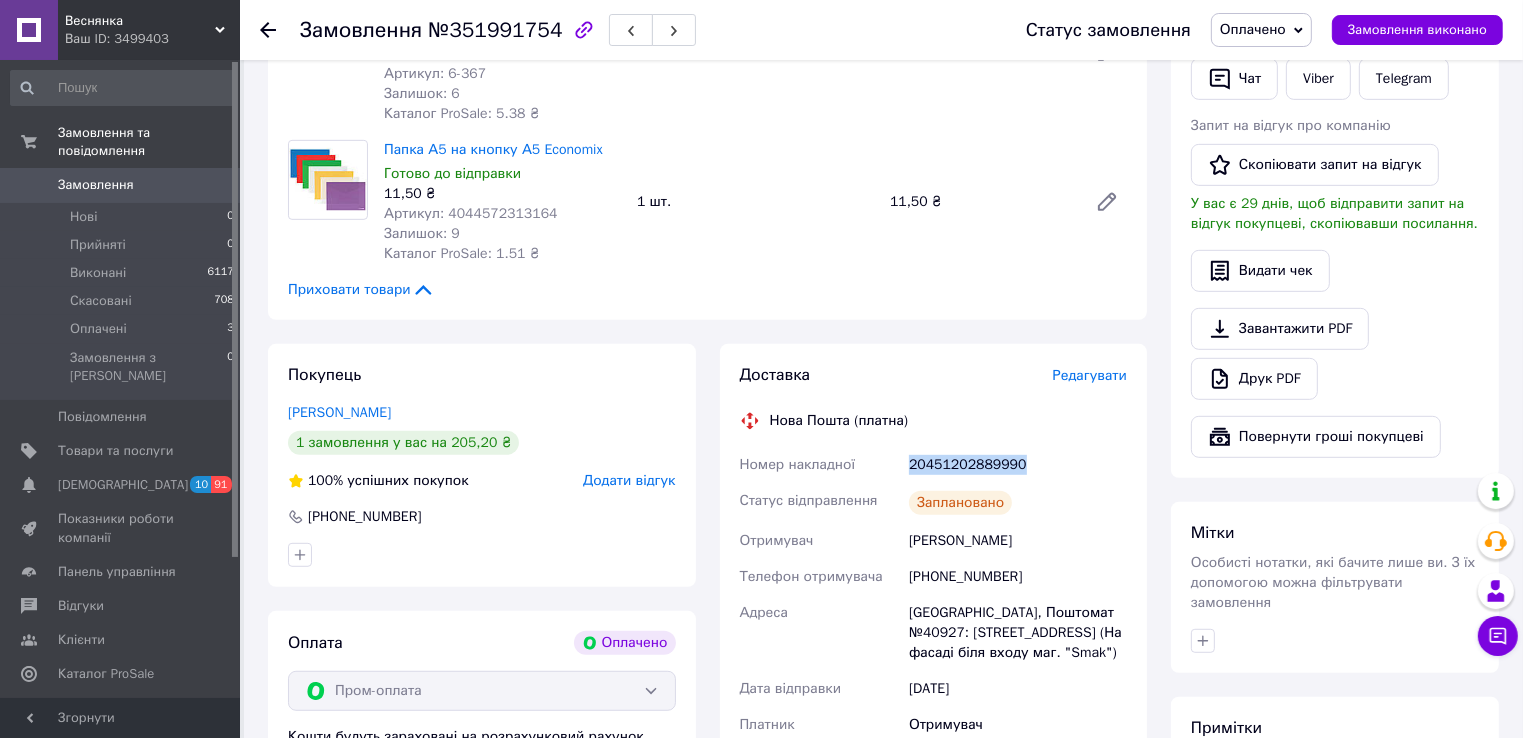 click on "20451202889990" at bounding box center (1018, 465) 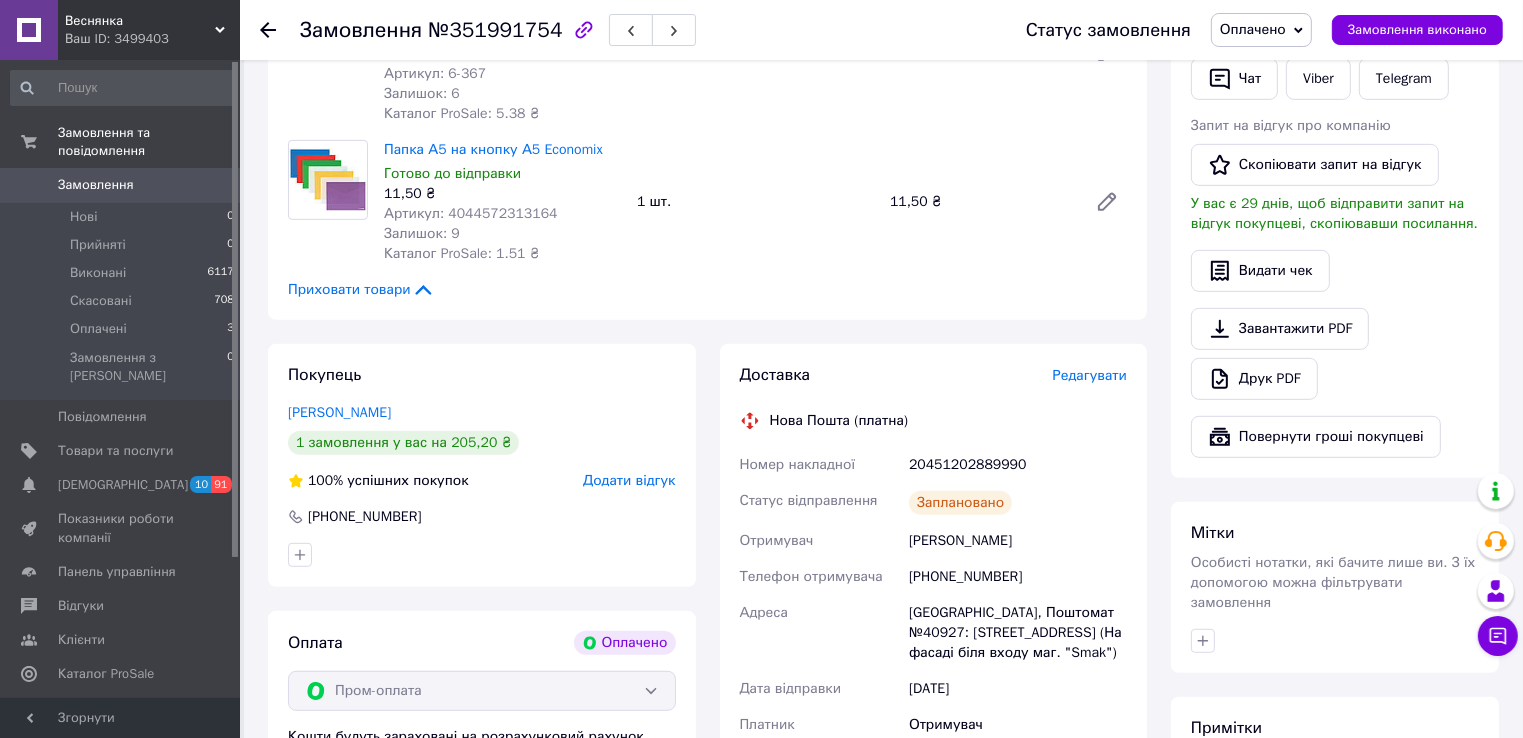 click on "Видати чек" at bounding box center [1335, 271] 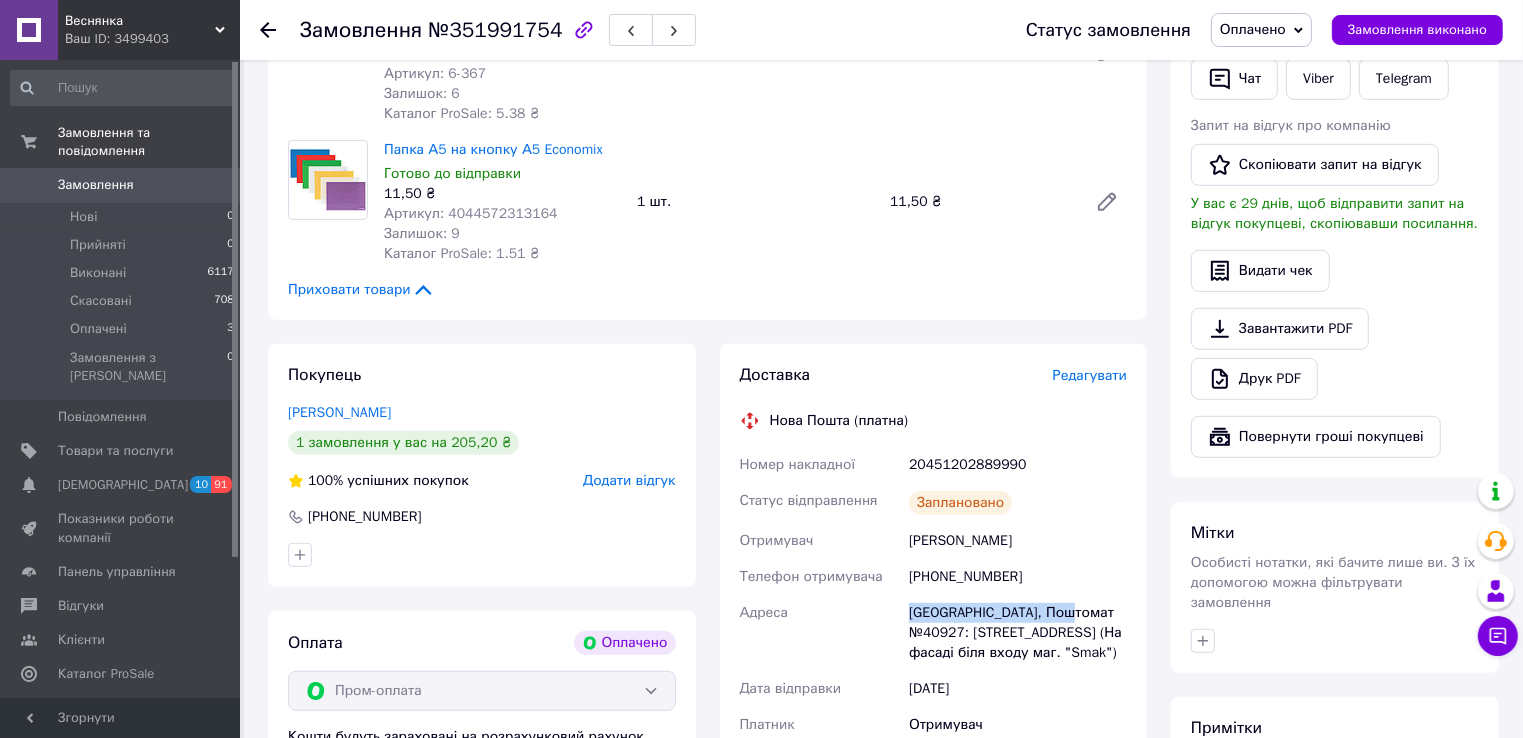 drag, startPoint x: 1076, startPoint y: 615, endPoint x: 908, endPoint y: 613, distance: 168.0119 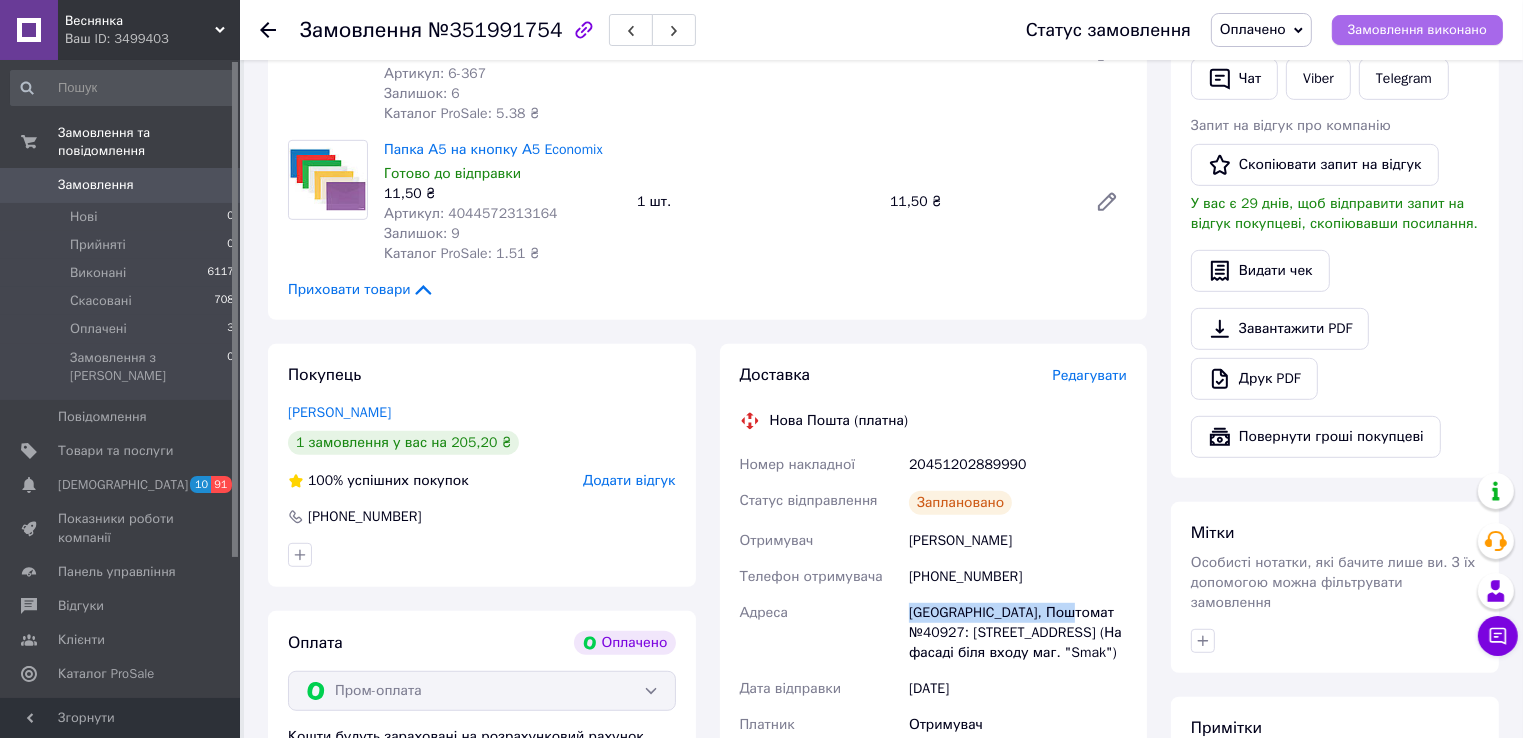 click on "Замовлення виконано" at bounding box center [1417, 30] 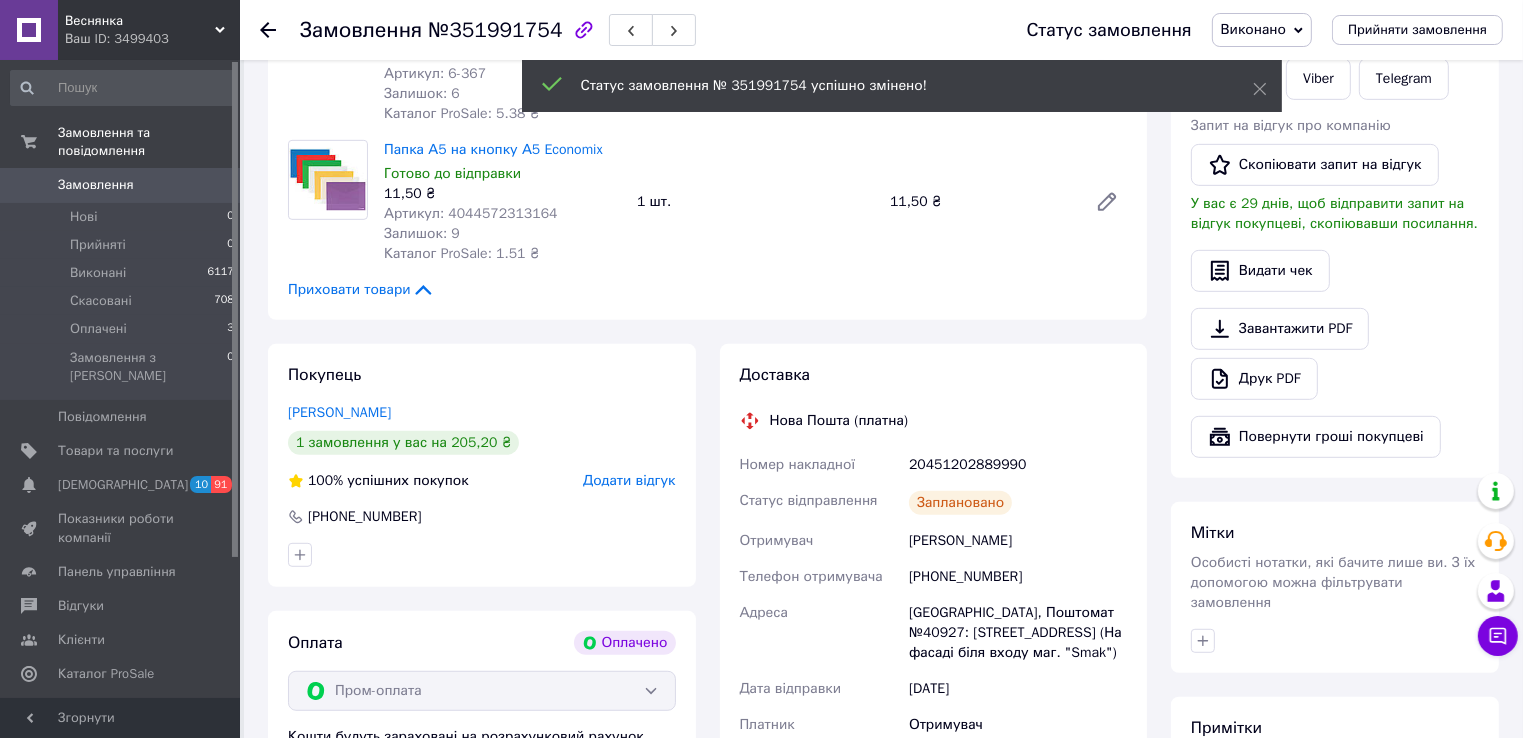 click 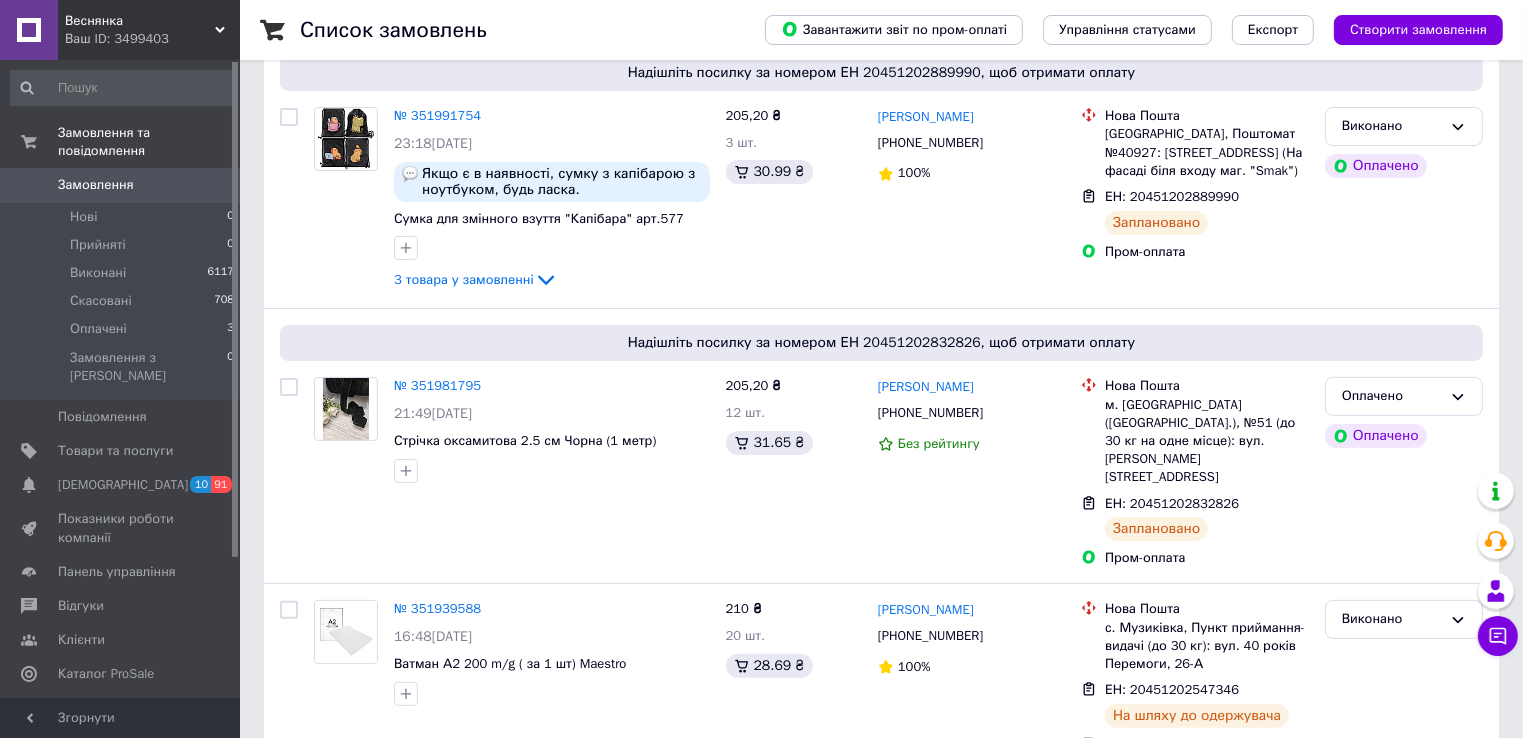 scroll, scrollTop: 400, scrollLeft: 0, axis: vertical 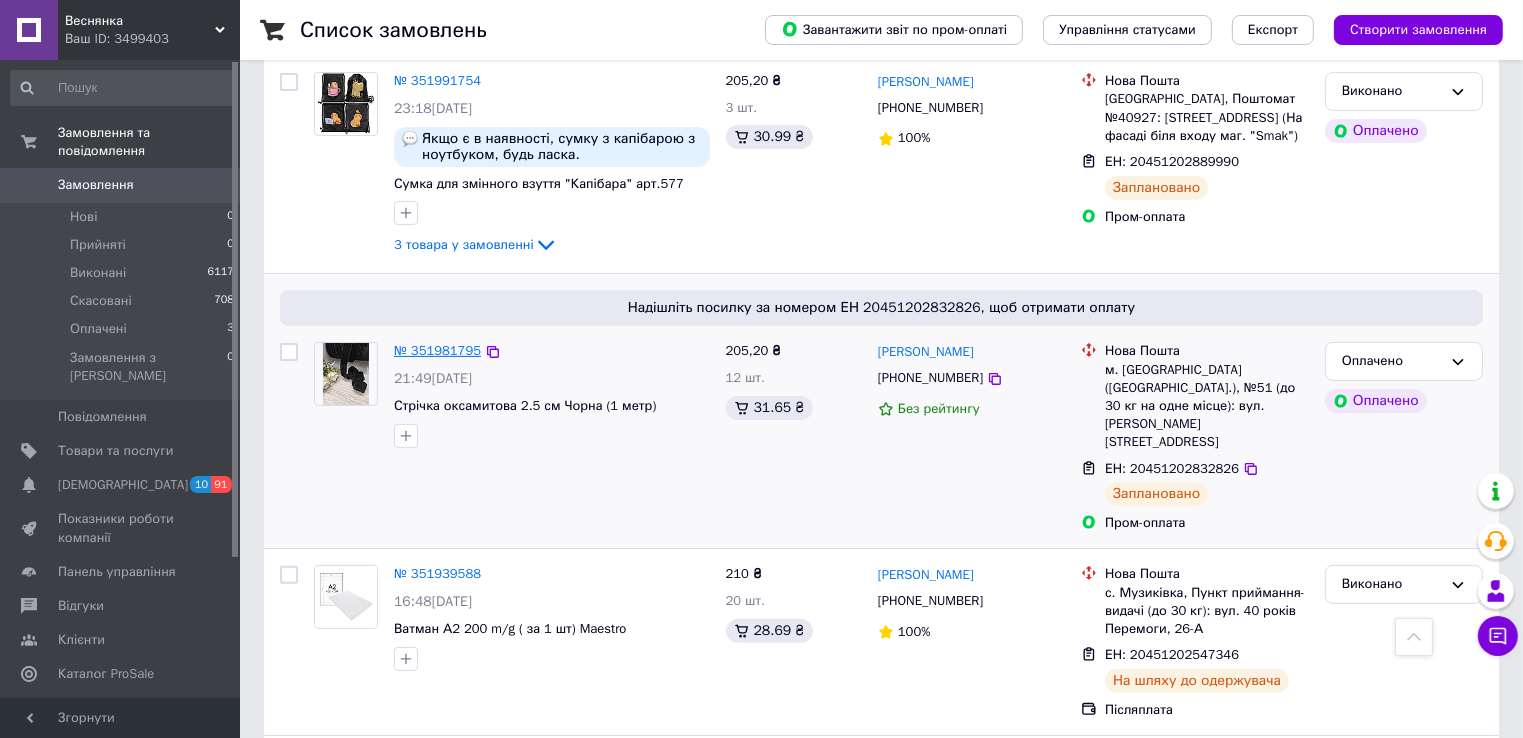 click on "№ 351981795" at bounding box center (437, 350) 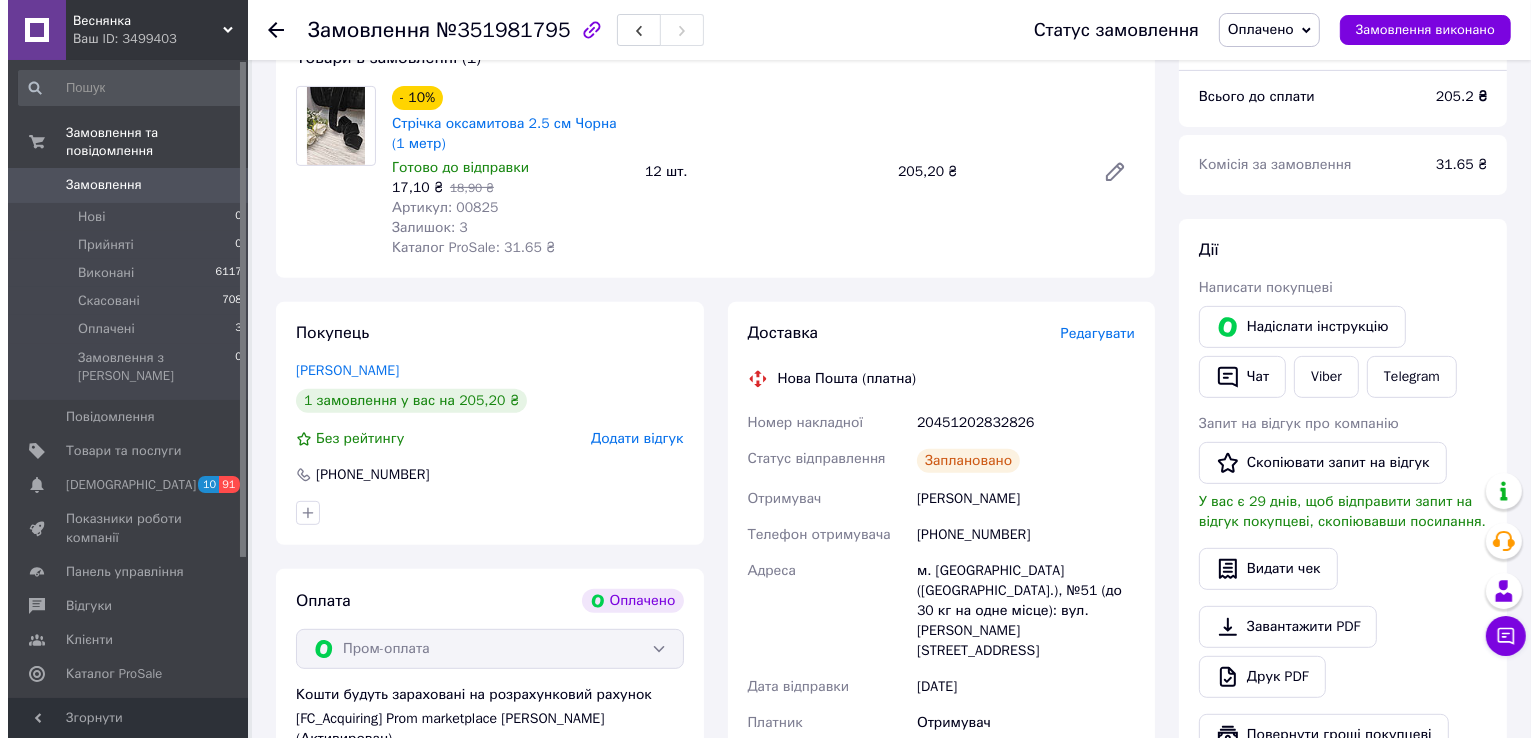 scroll, scrollTop: 700, scrollLeft: 0, axis: vertical 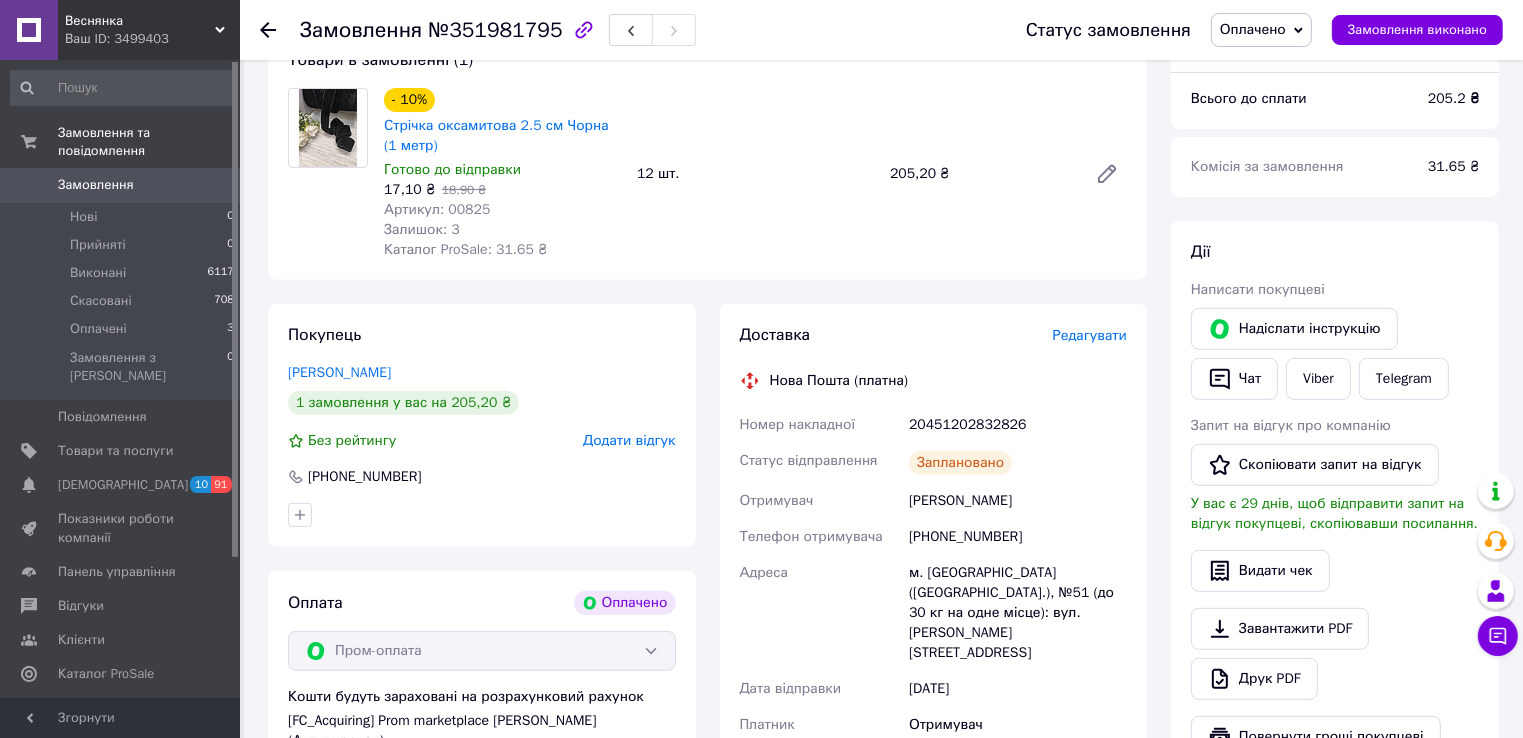 click on "Редагувати" at bounding box center [1090, 335] 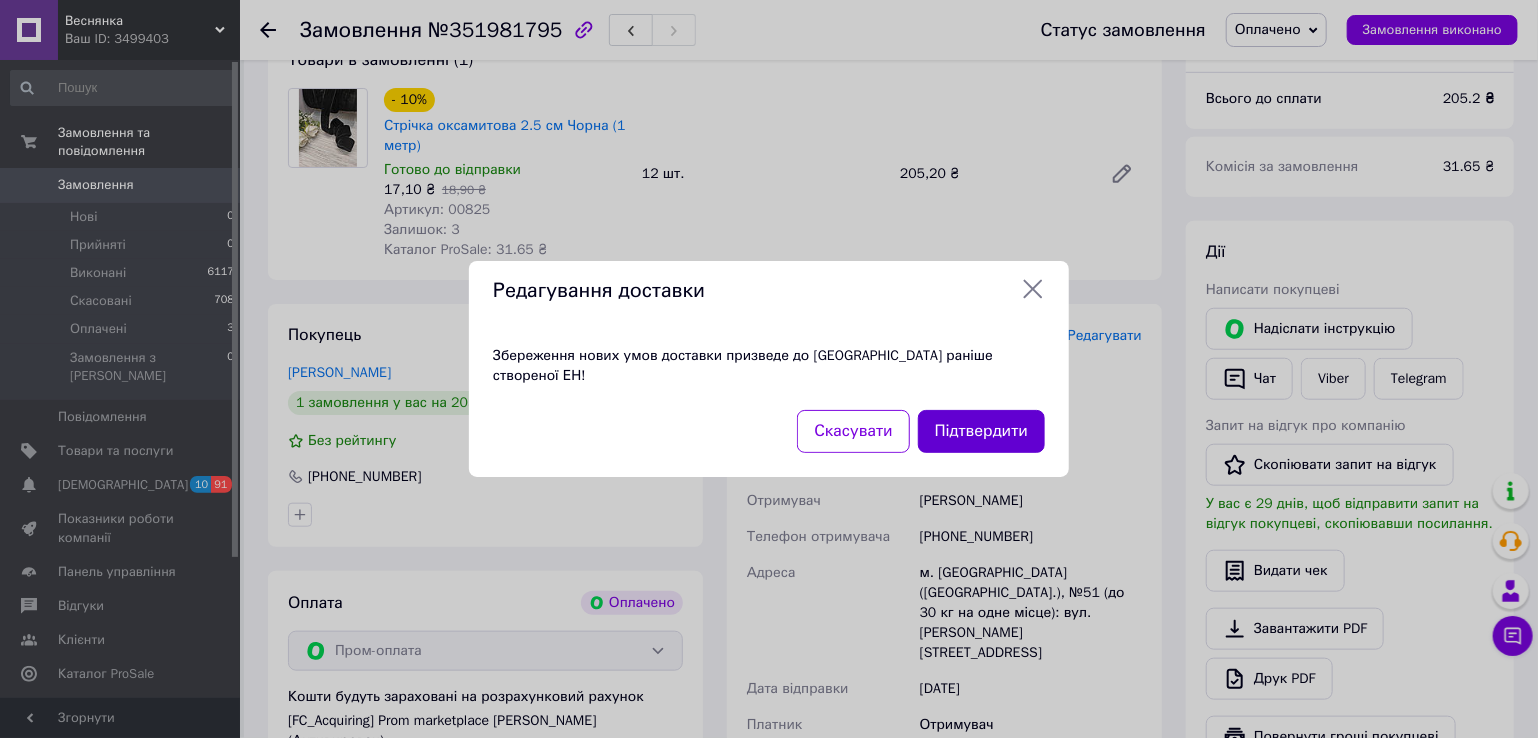 click on "Підтвердити" at bounding box center [981, 431] 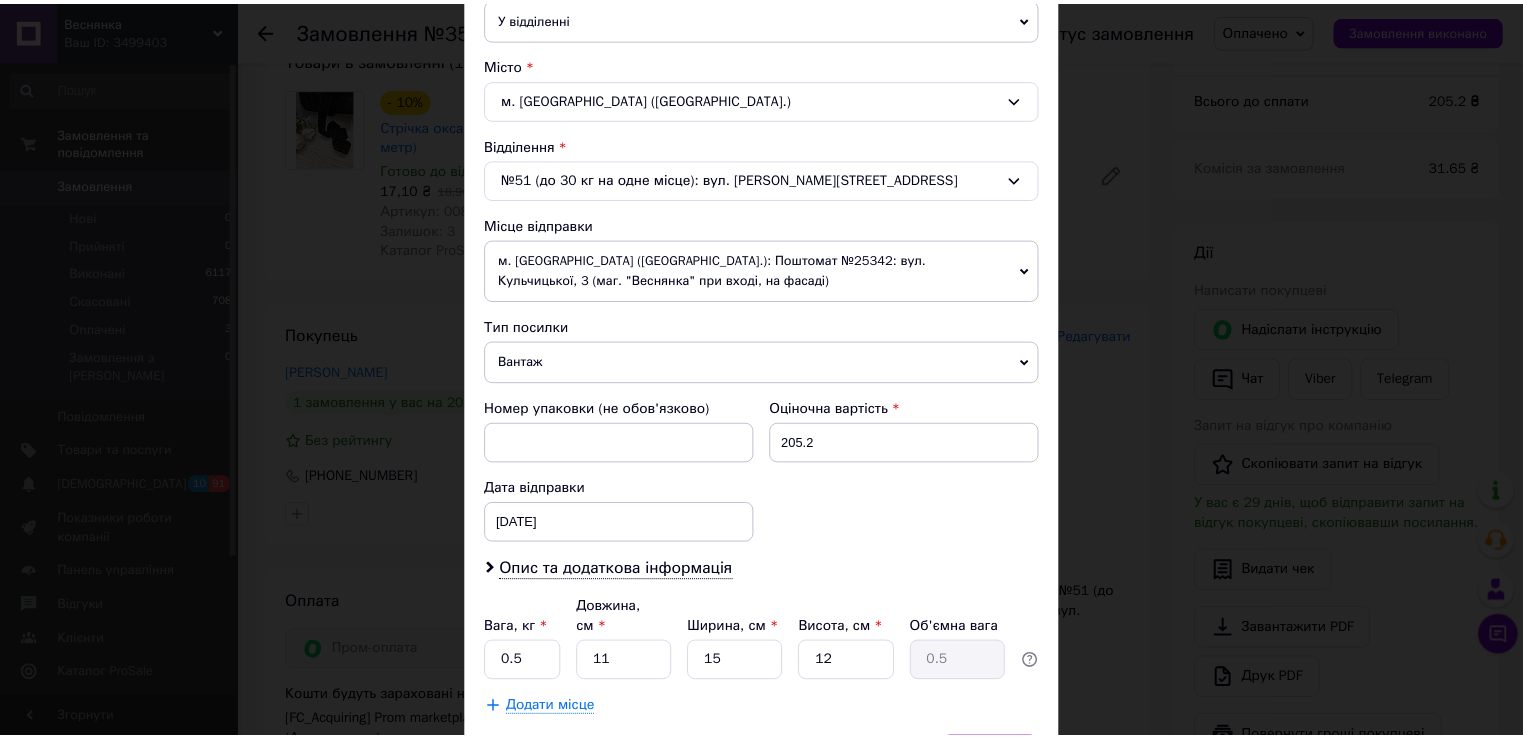 scroll, scrollTop: 600, scrollLeft: 0, axis: vertical 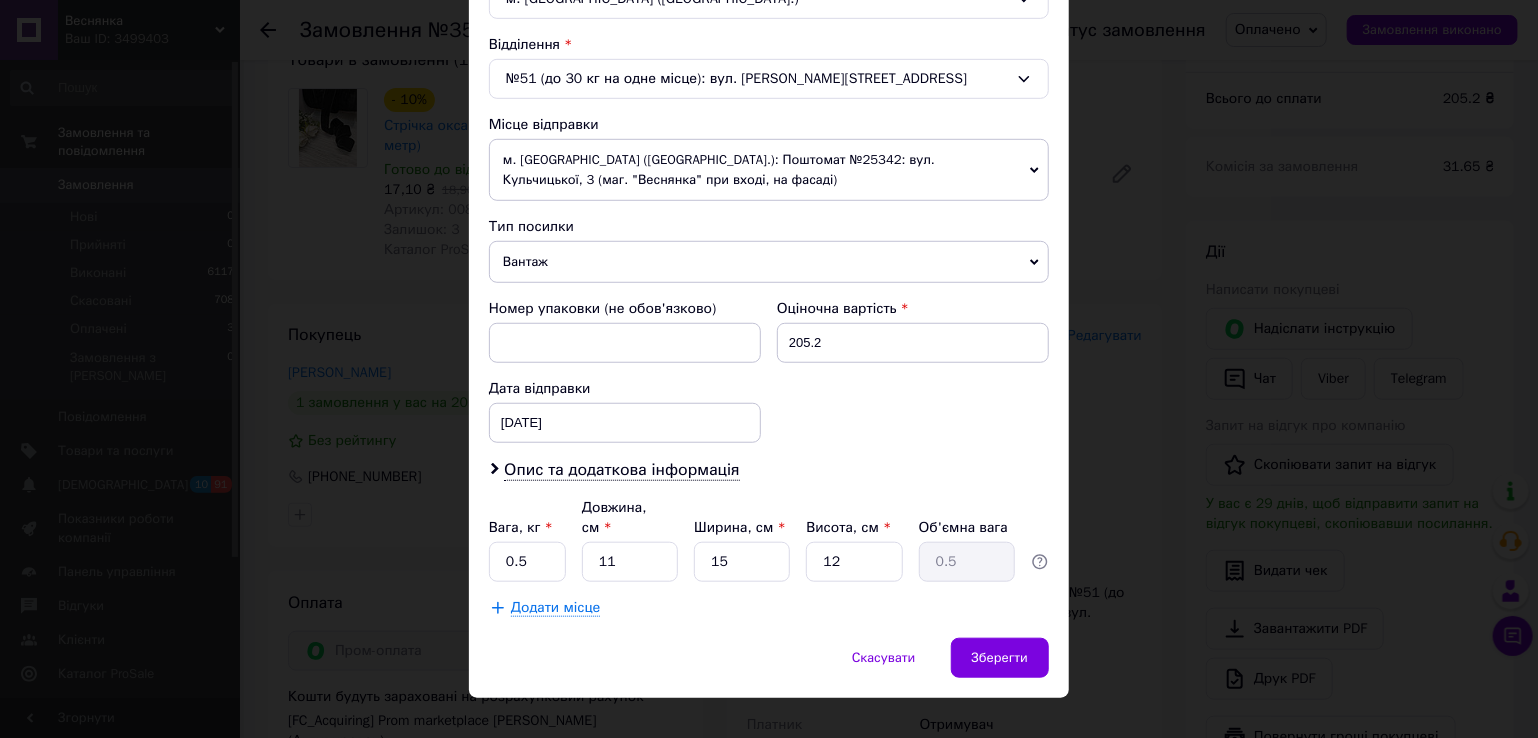 click on "Вантаж" at bounding box center (769, 262) 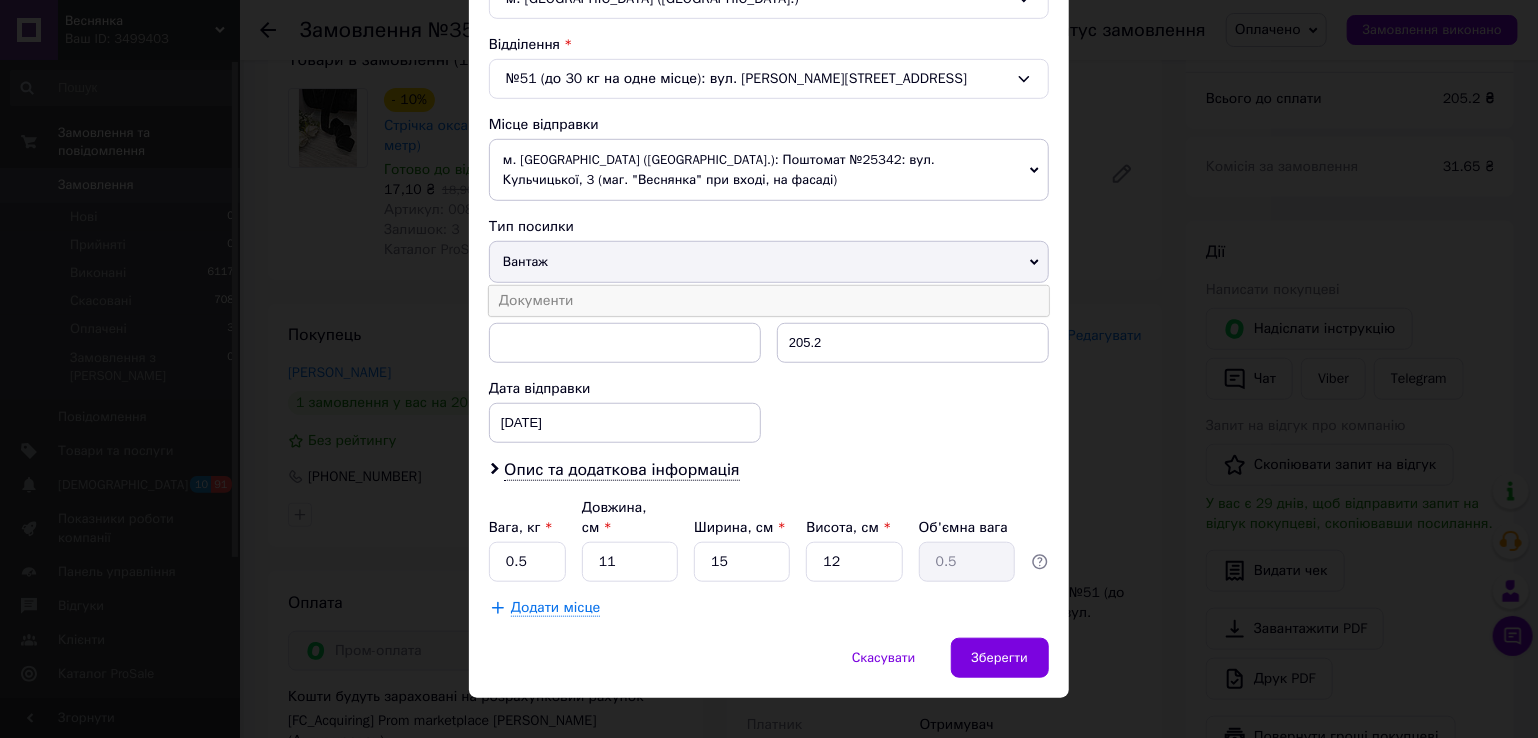 click on "Документи" at bounding box center (769, 301) 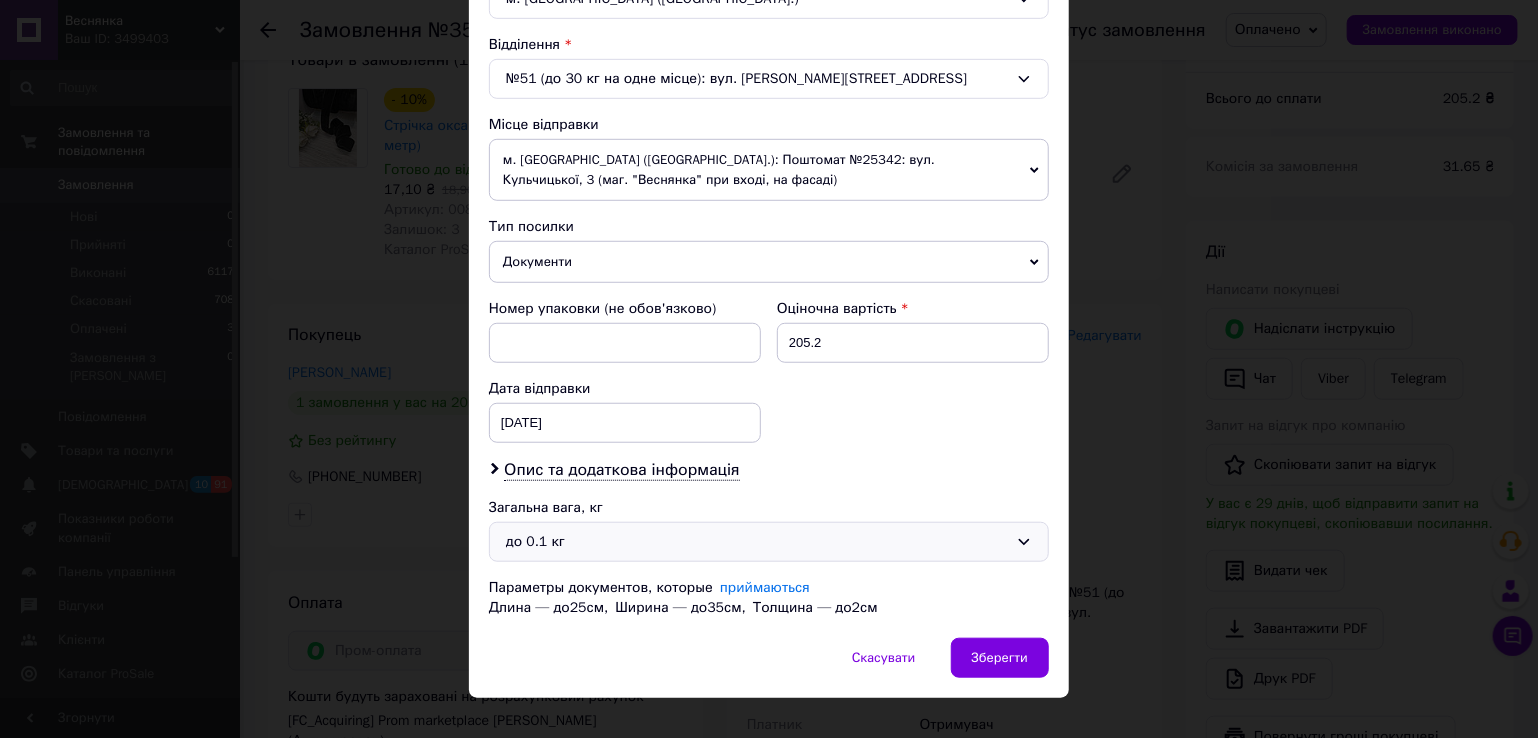click on "до 0.1 кг" at bounding box center (757, 542) 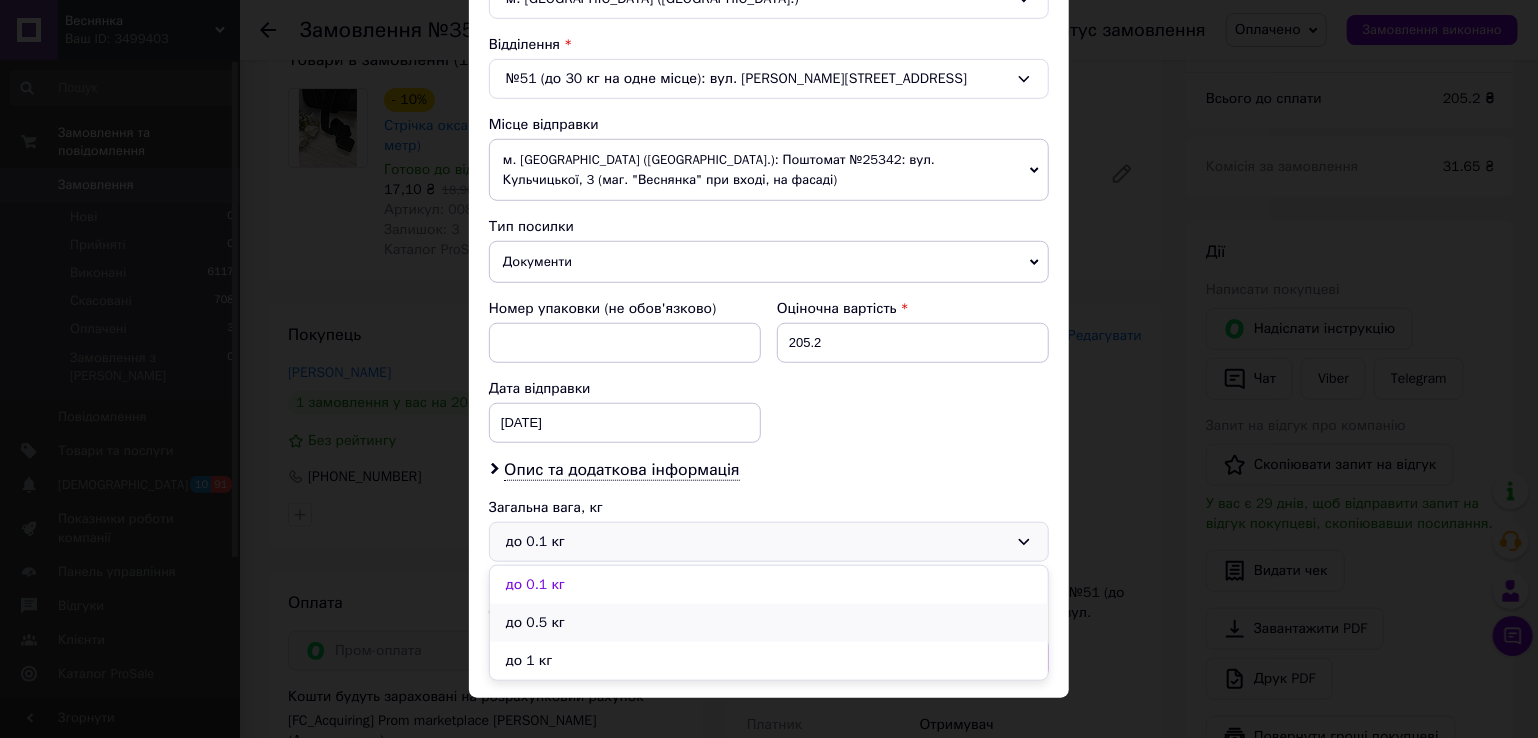 click on "до 0.5 кг" at bounding box center (769, 623) 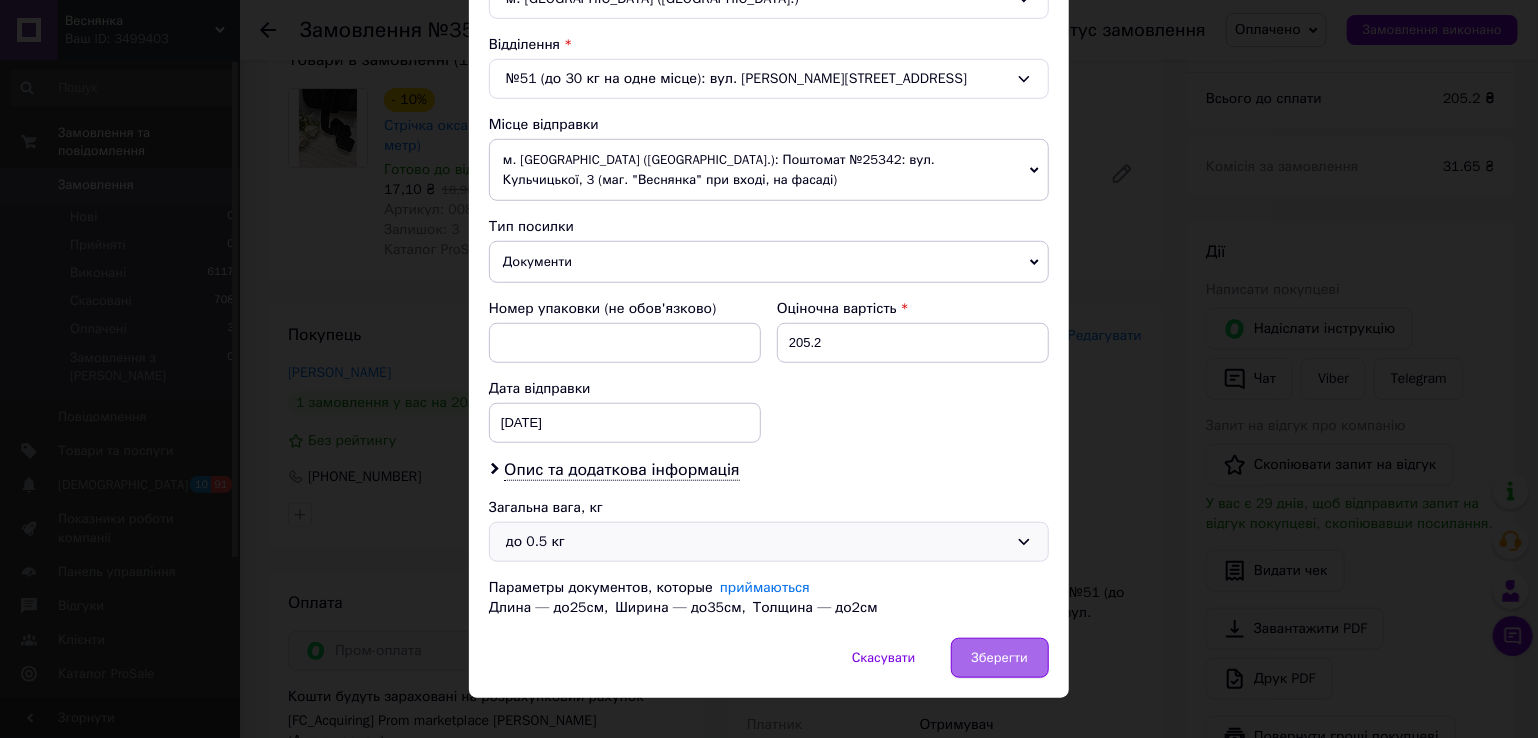 click on "Зберегти" at bounding box center [1000, 658] 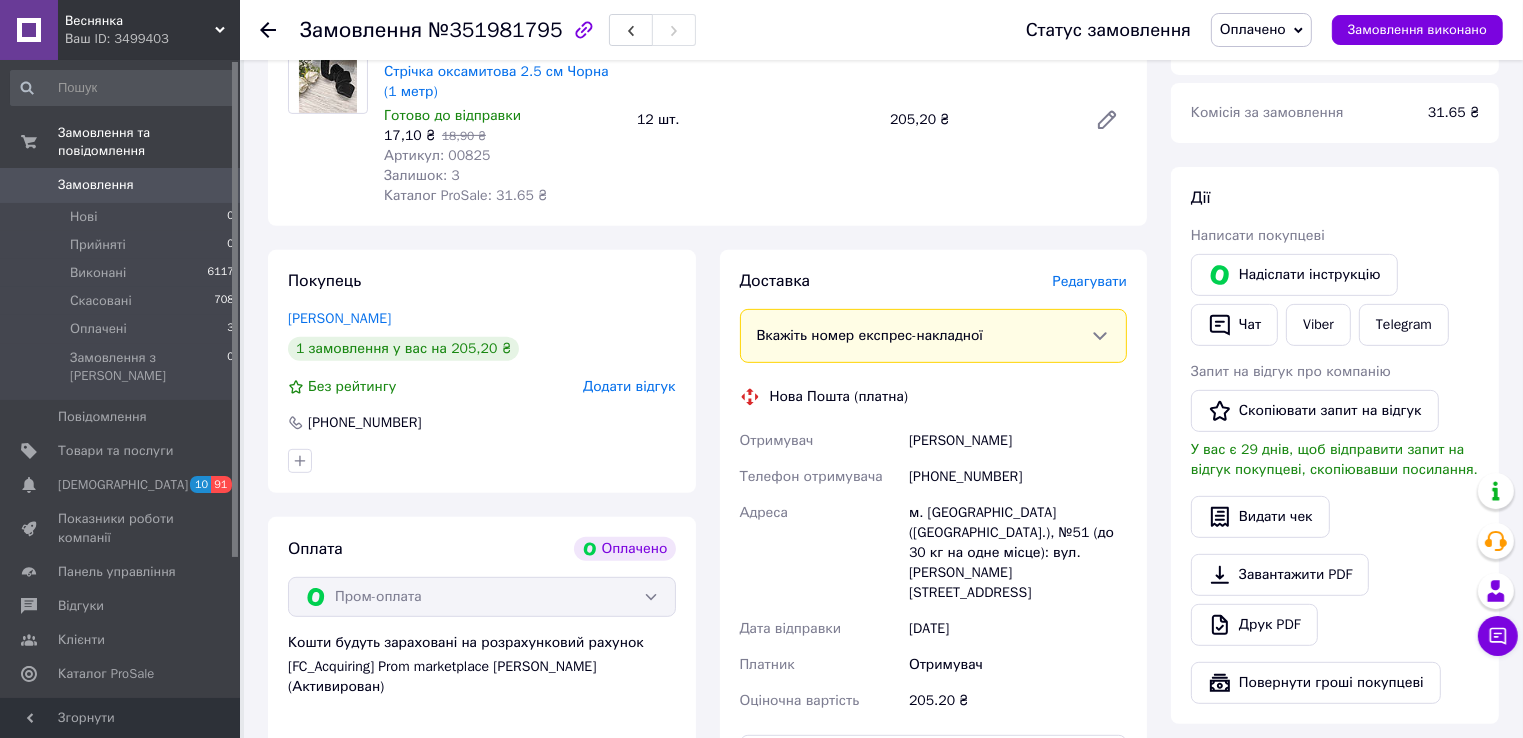 scroll, scrollTop: 900, scrollLeft: 0, axis: vertical 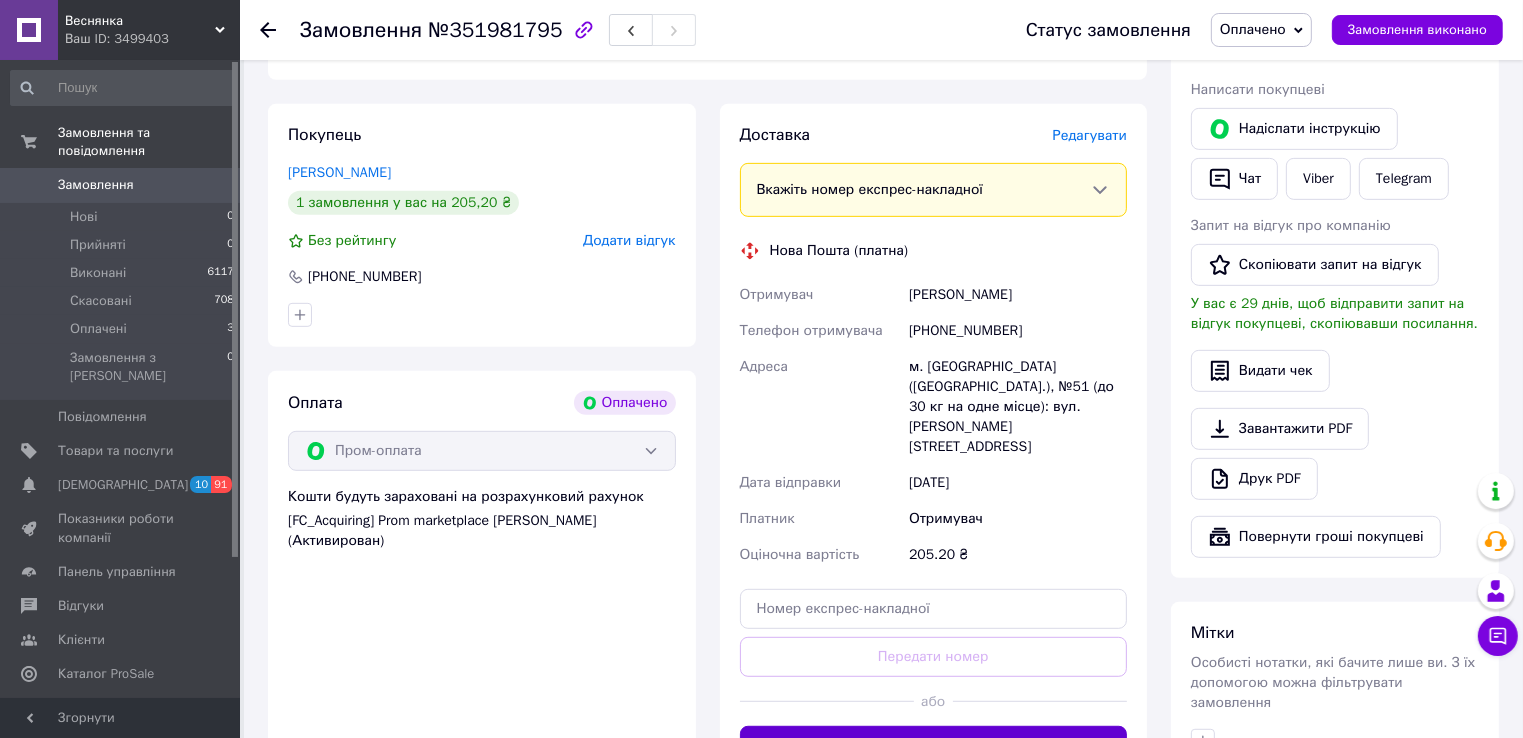 click on "Згенерувати ЕН" at bounding box center [934, 746] 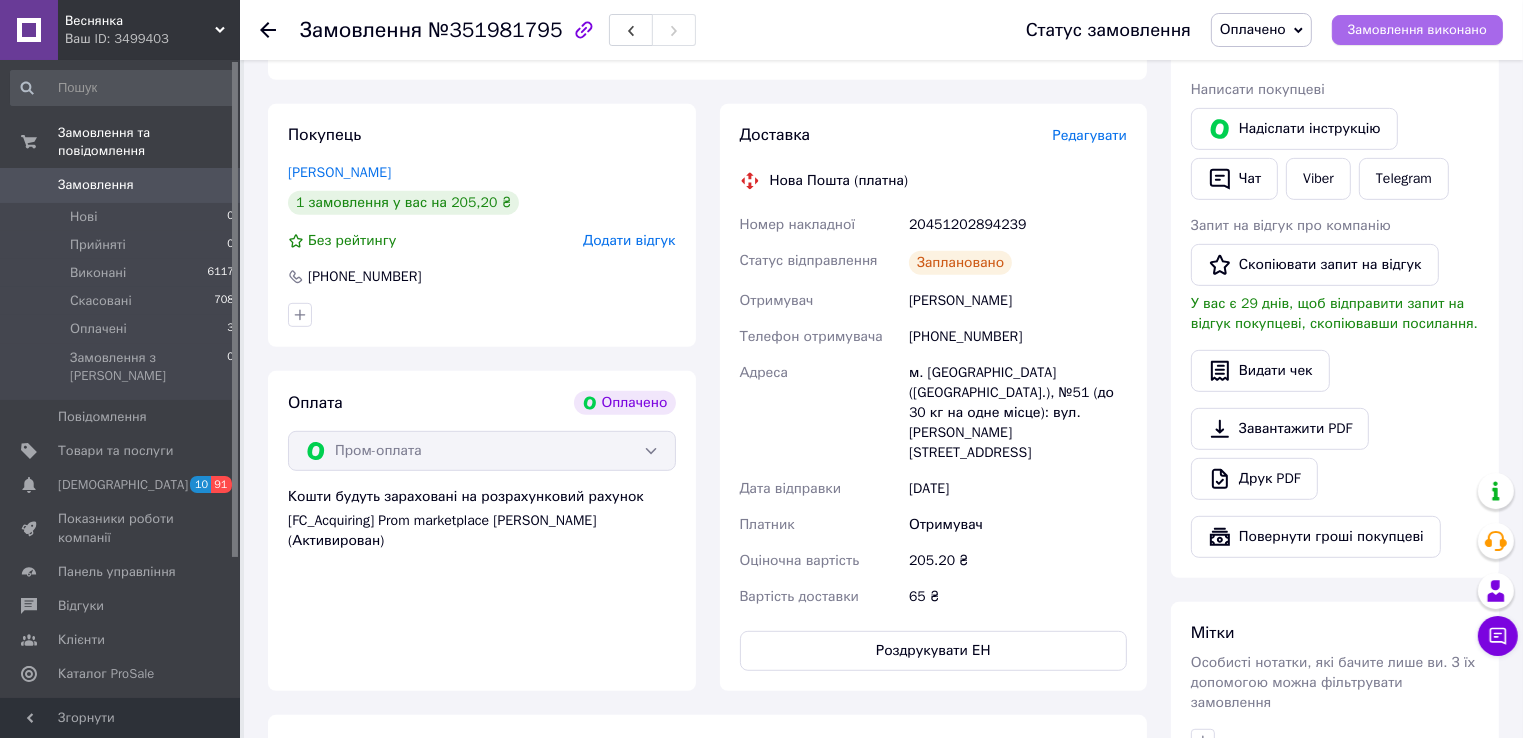 click on "Замовлення виконано" at bounding box center (1417, 30) 